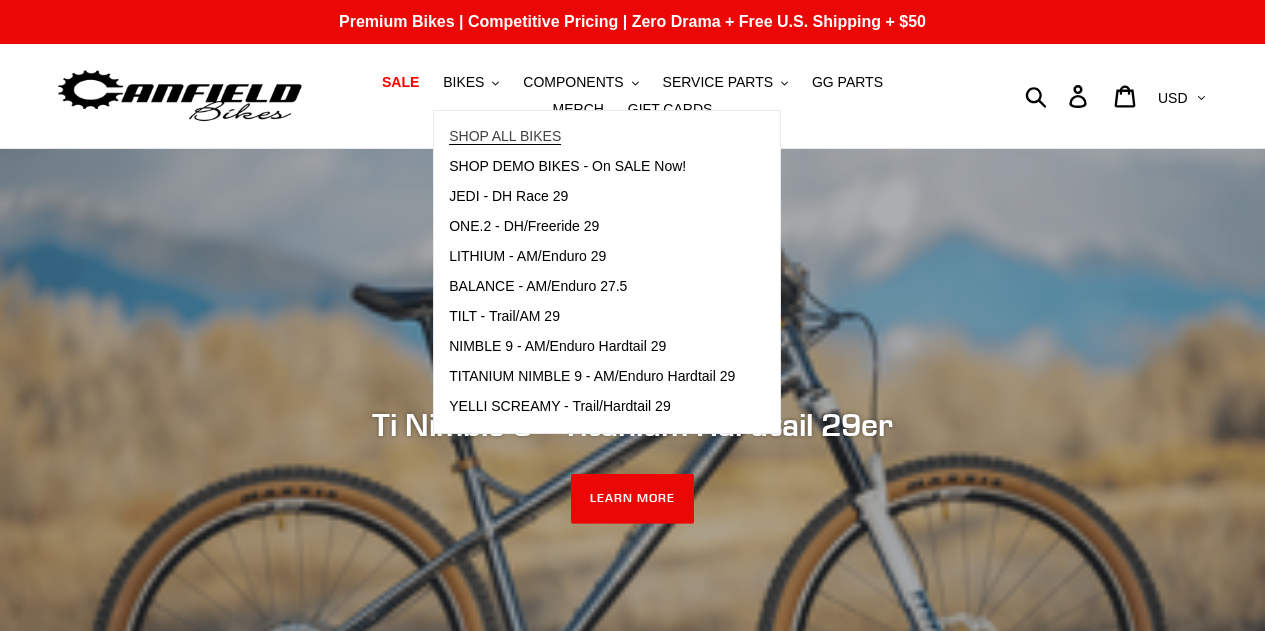 scroll, scrollTop: 0, scrollLeft: 0, axis: both 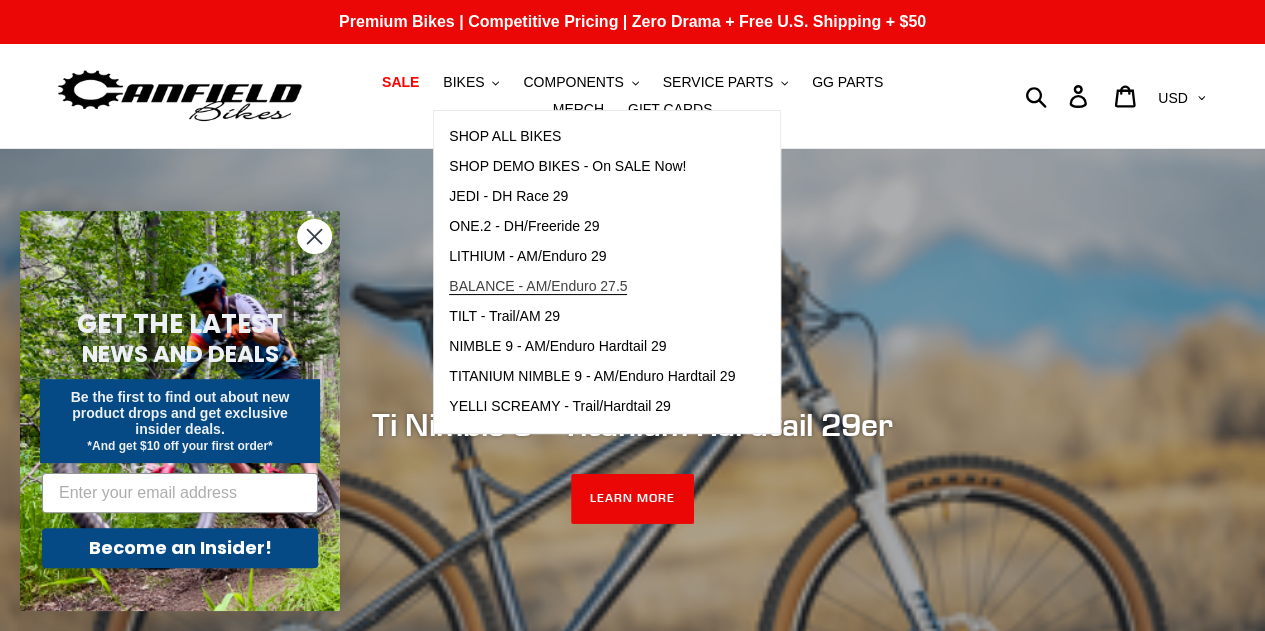 click on "BALANCE - AM/Enduro 27.5" at bounding box center (538, 286) 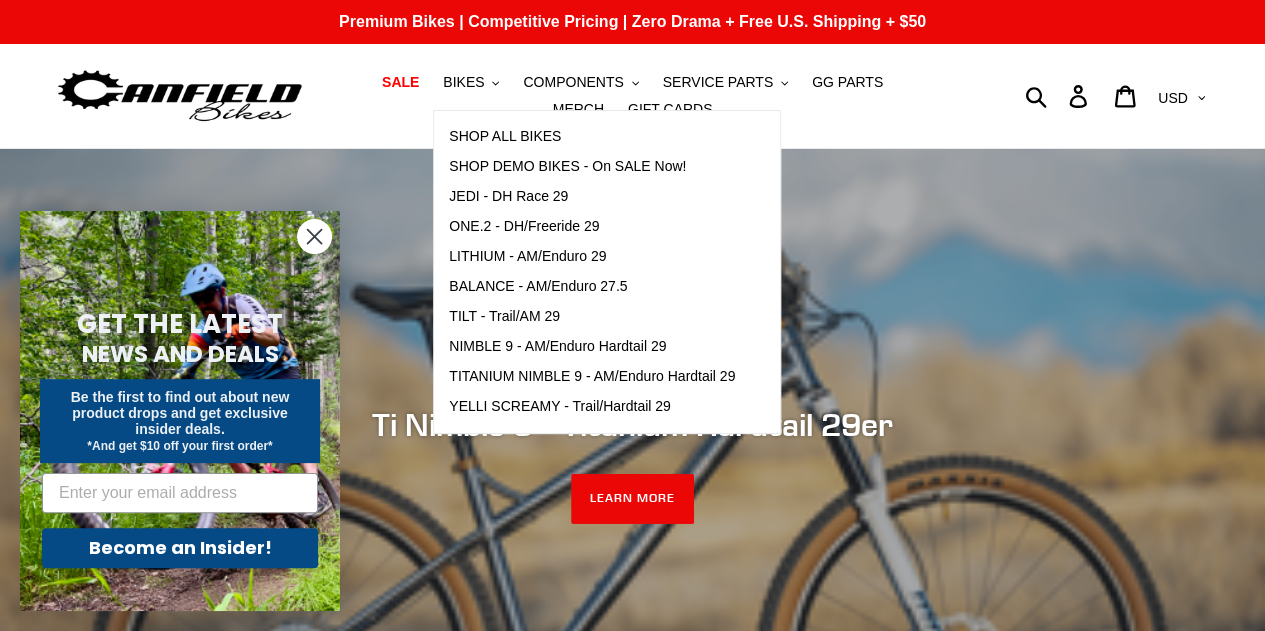 click 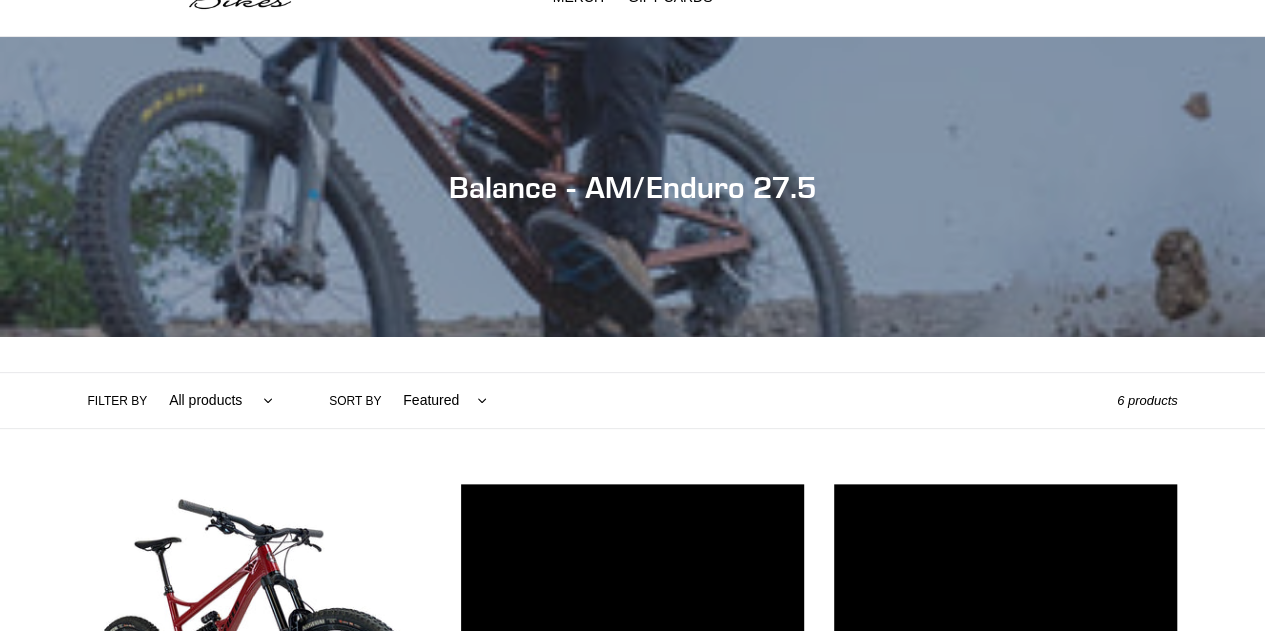 scroll, scrollTop: 244, scrollLeft: 0, axis: vertical 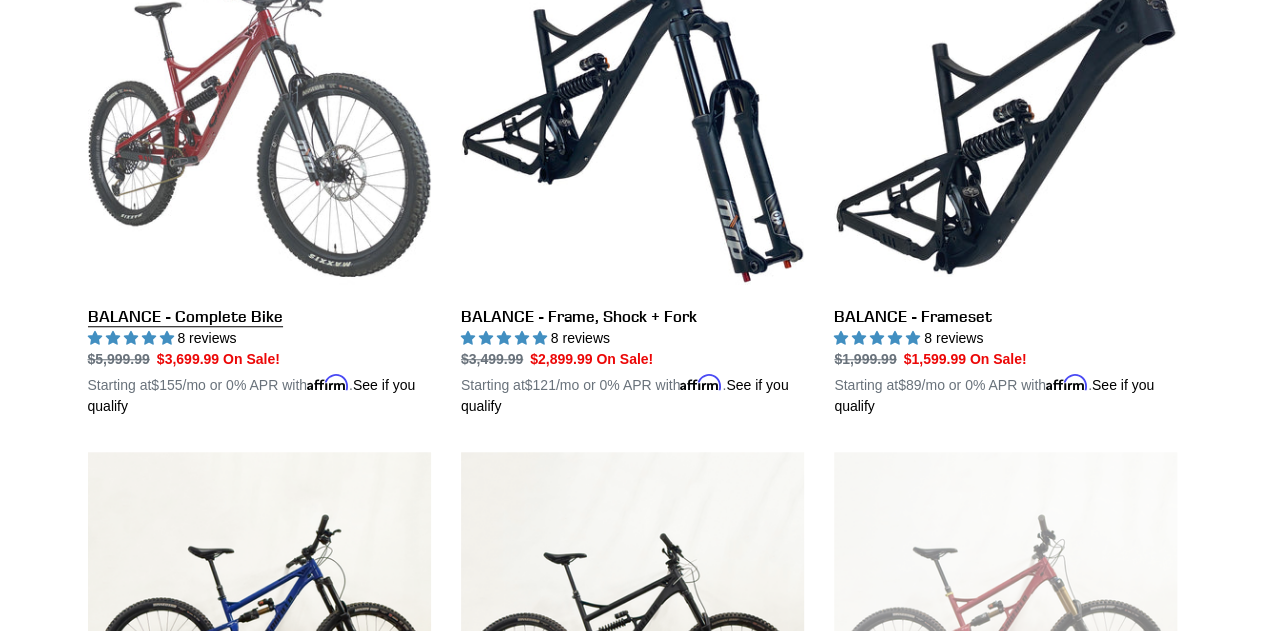 click on "BALANCE - Complete Bike" at bounding box center [259, 183] 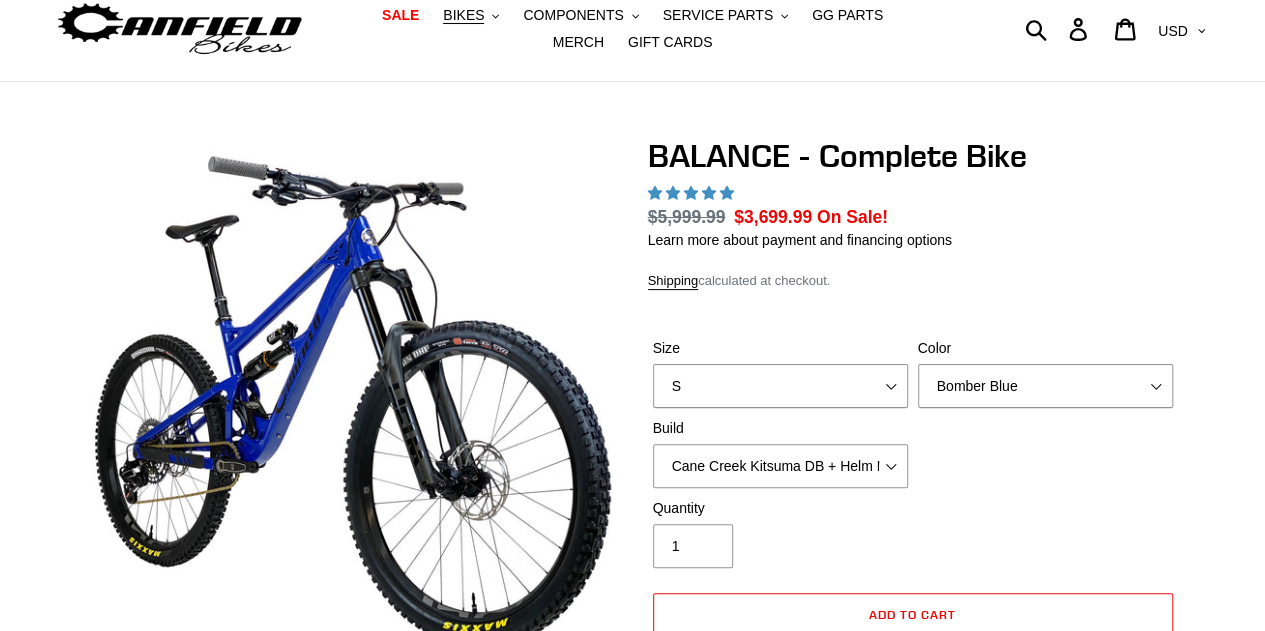 scroll, scrollTop: 103, scrollLeft: 0, axis: vertical 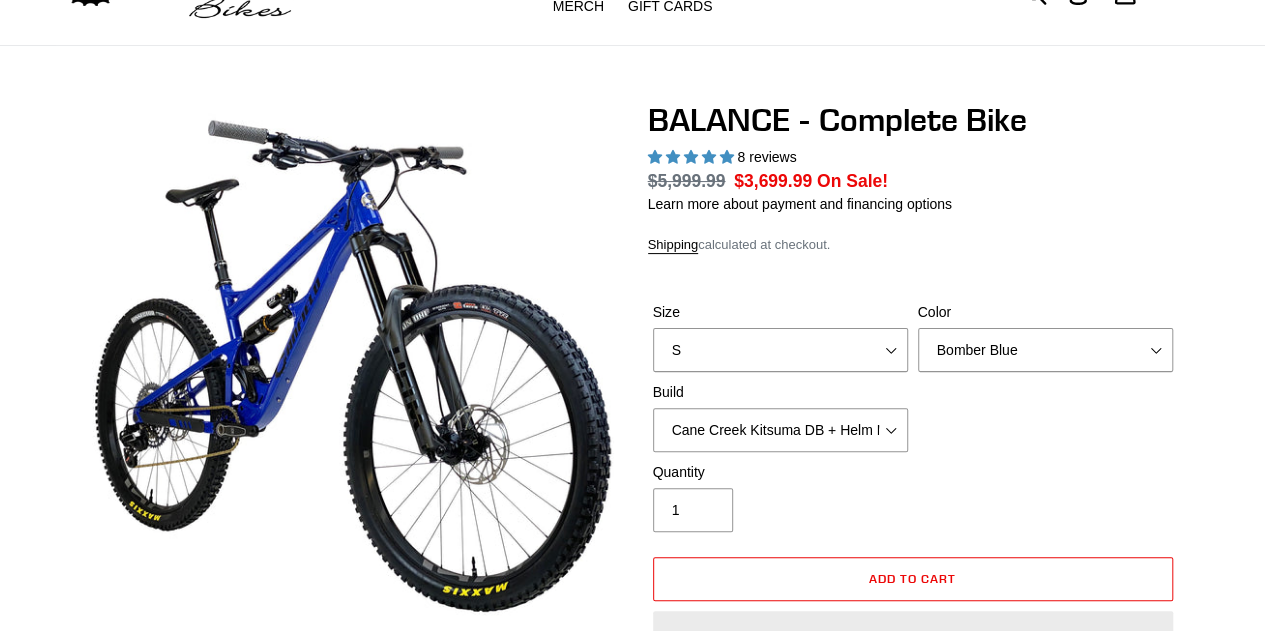 select on "highest-rating" 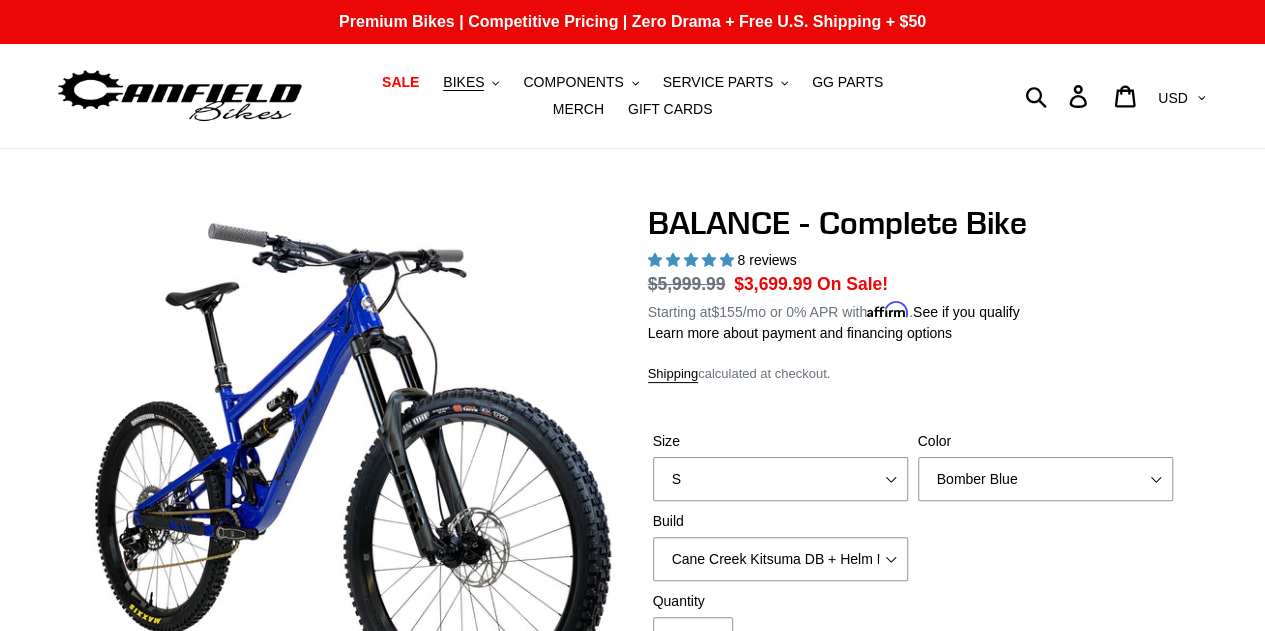 scroll, scrollTop: 2, scrollLeft: 0, axis: vertical 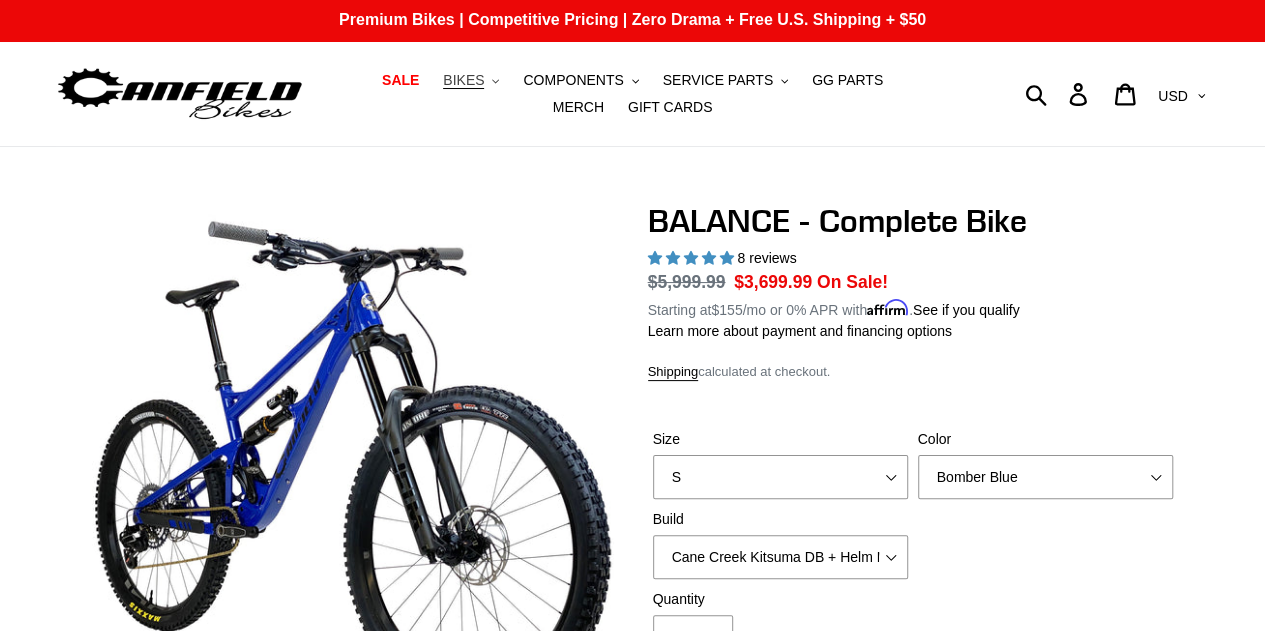 click on "BIKES" at bounding box center (463, 80) 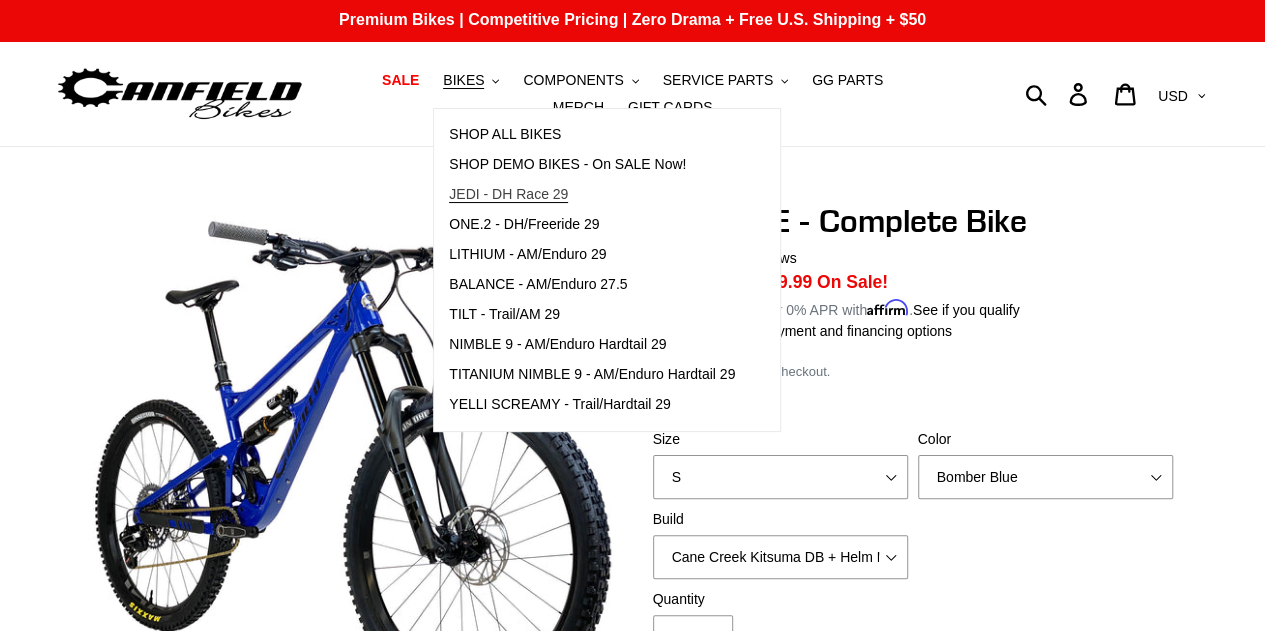 click on "JEDI - DH Race 29" at bounding box center [508, 194] 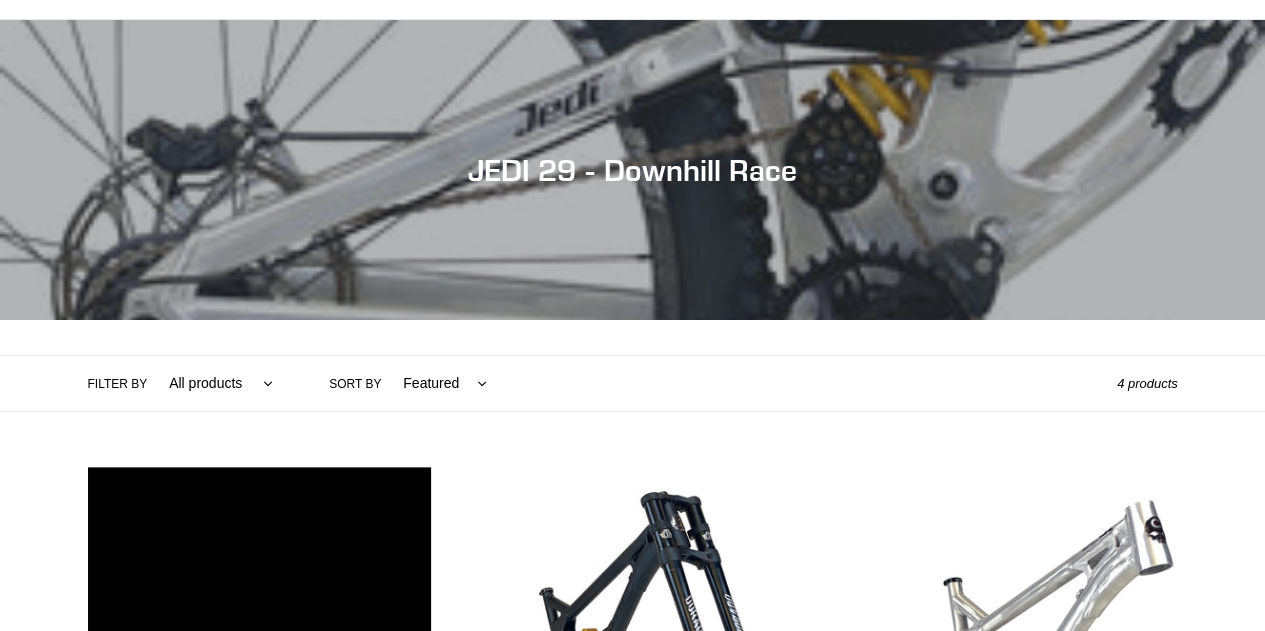 scroll, scrollTop: 322, scrollLeft: 0, axis: vertical 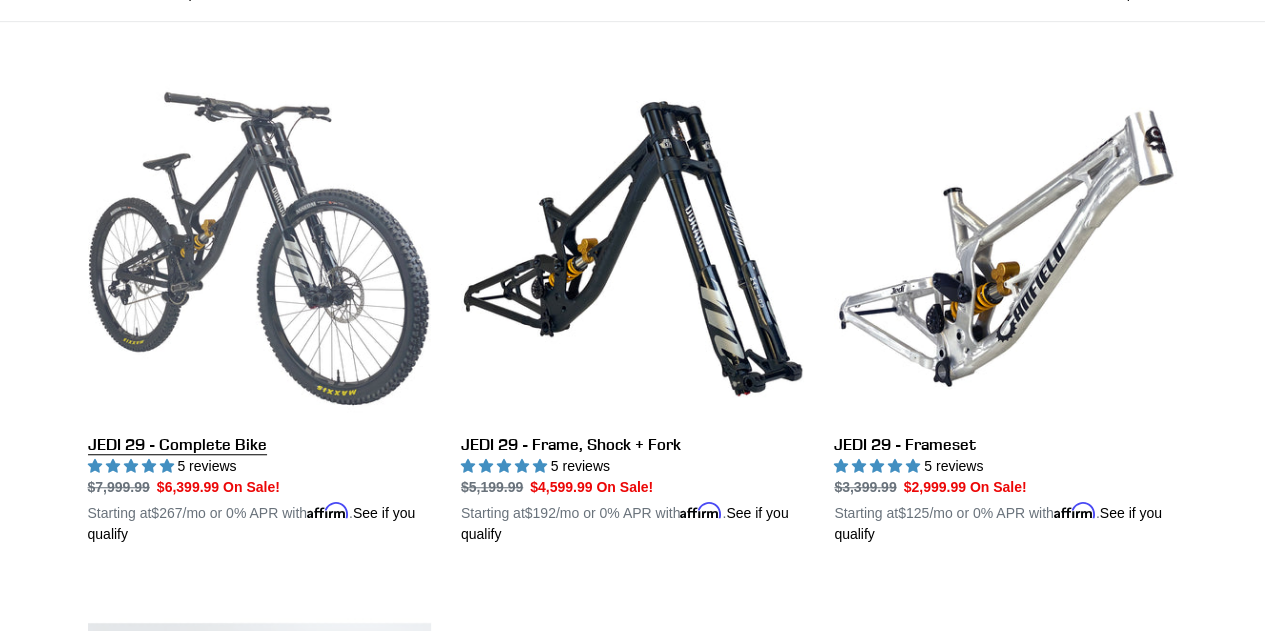 click on "JEDI 29 - Complete Bike" at bounding box center [259, 311] 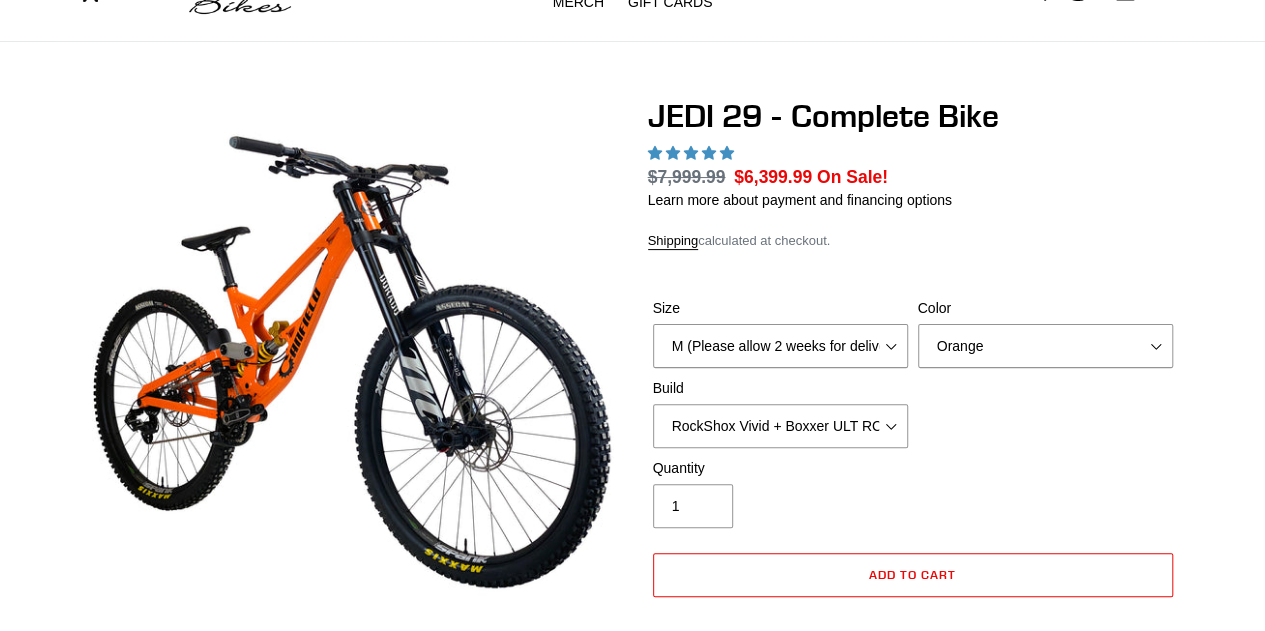 scroll, scrollTop: 107, scrollLeft: 0, axis: vertical 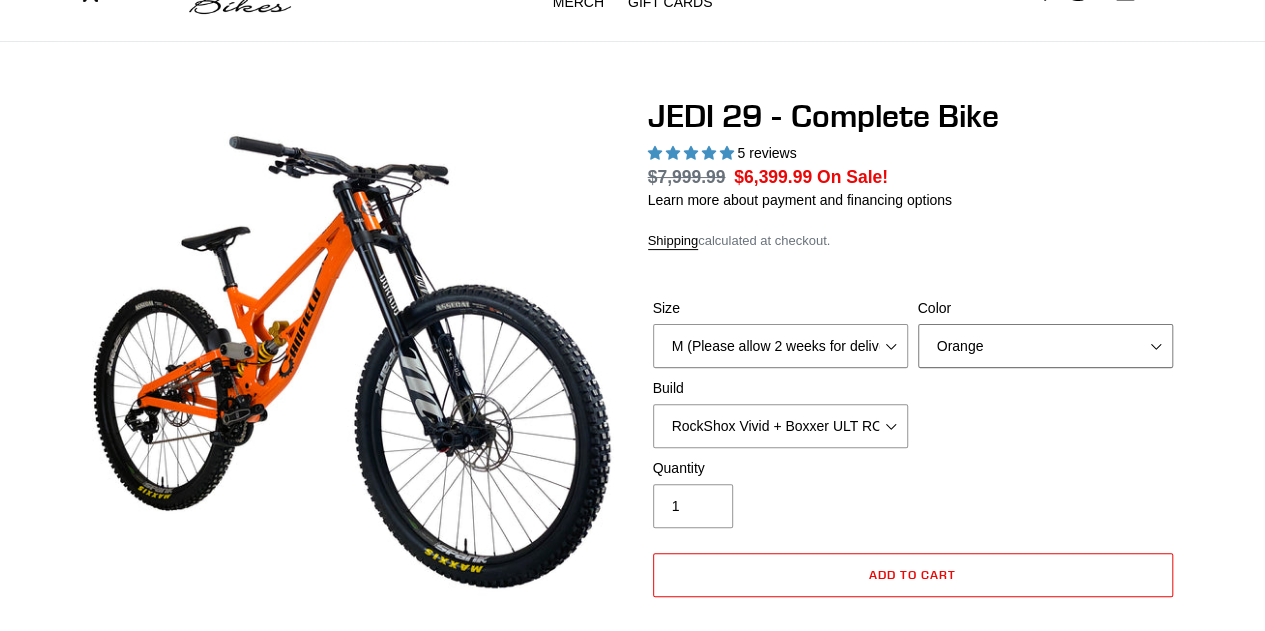 click on "Orange
Stealth Black
Raw" at bounding box center (1045, 346) 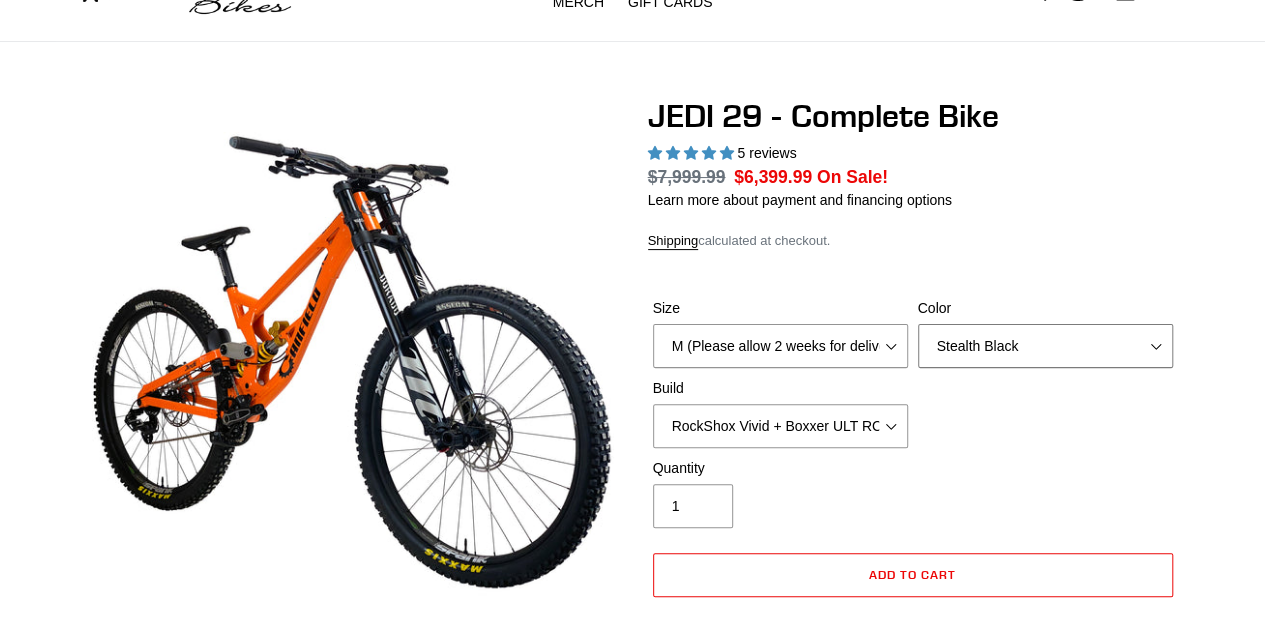 click on "Orange
Stealth Black
Raw" at bounding box center [1045, 346] 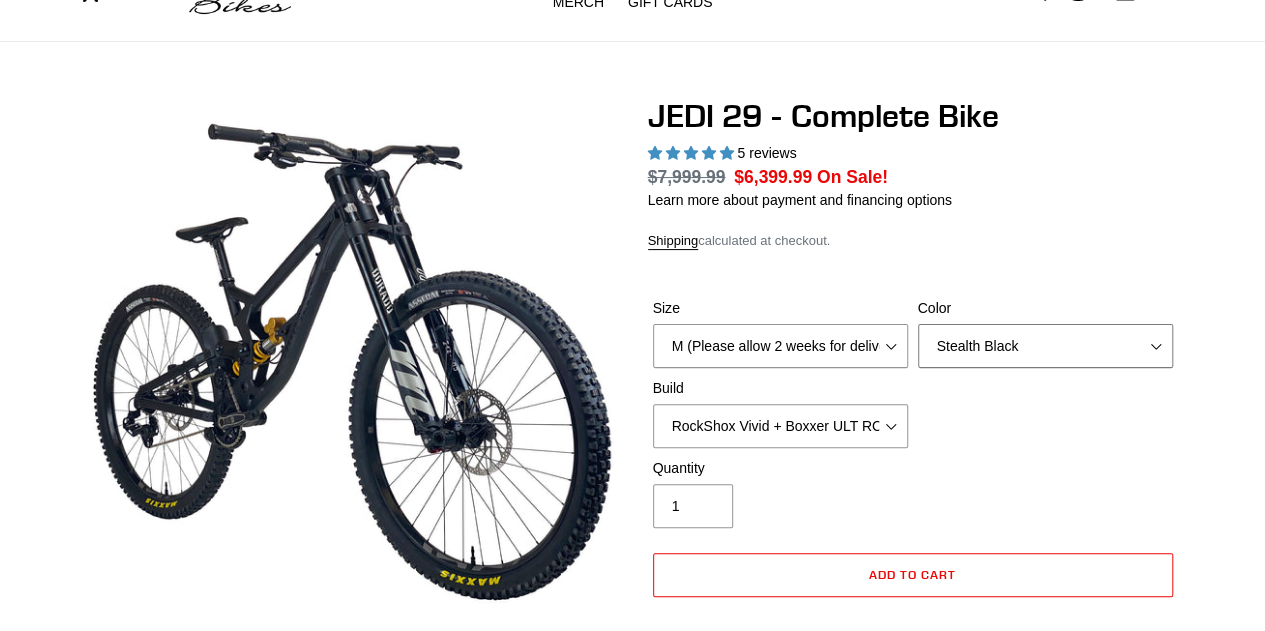 click on "Orange
Stealth Black
Raw" at bounding box center (1045, 346) 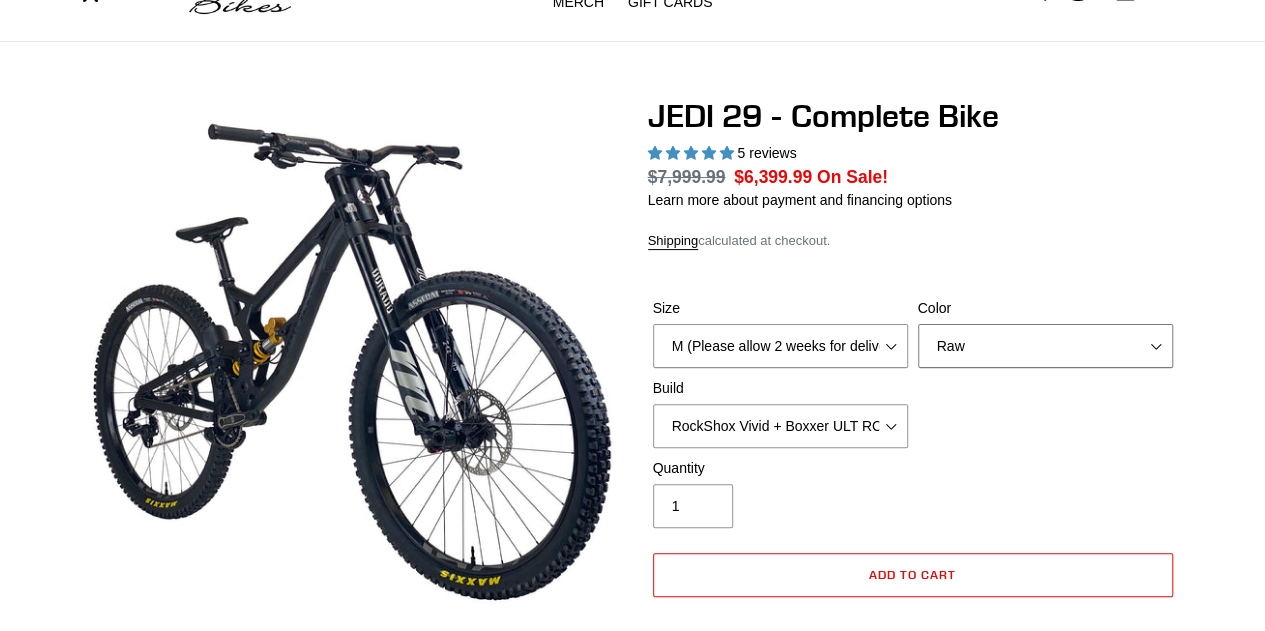 click on "Orange
Stealth Black
Raw" at bounding box center [1045, 346] 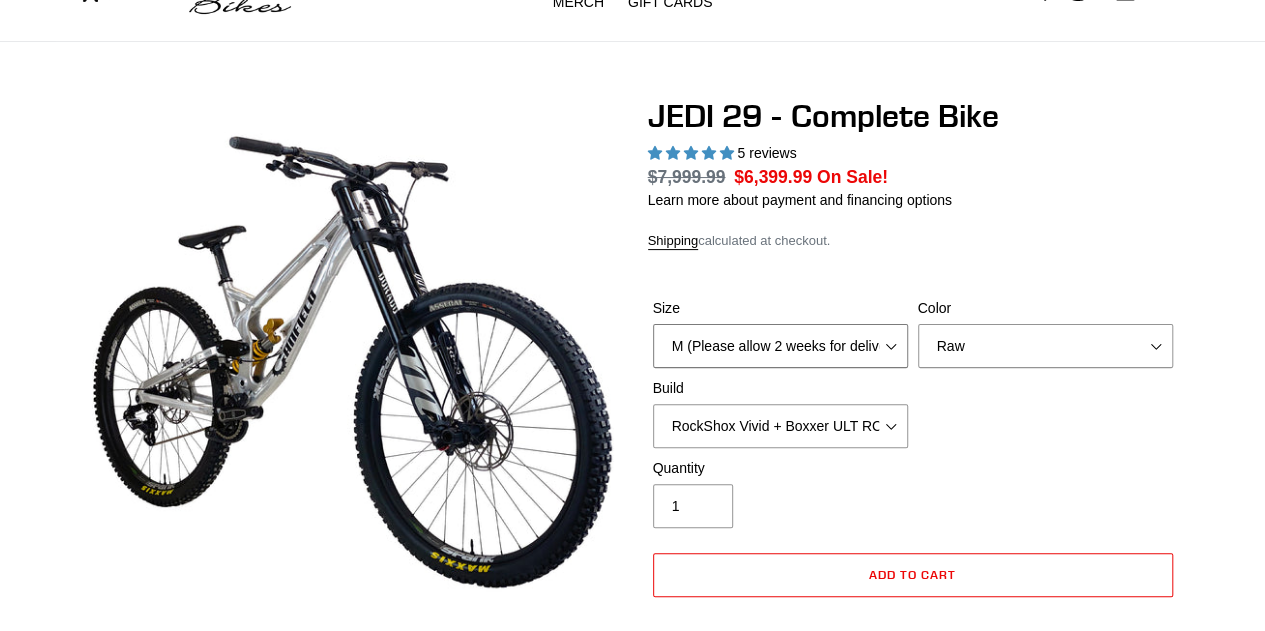 click on "M (Please allow 2 weeks for delivery)
L (Please allow 2 weeks for delivery)
XL (Please allow 2 weeks for delivery)" at bounding box center [780, 346] 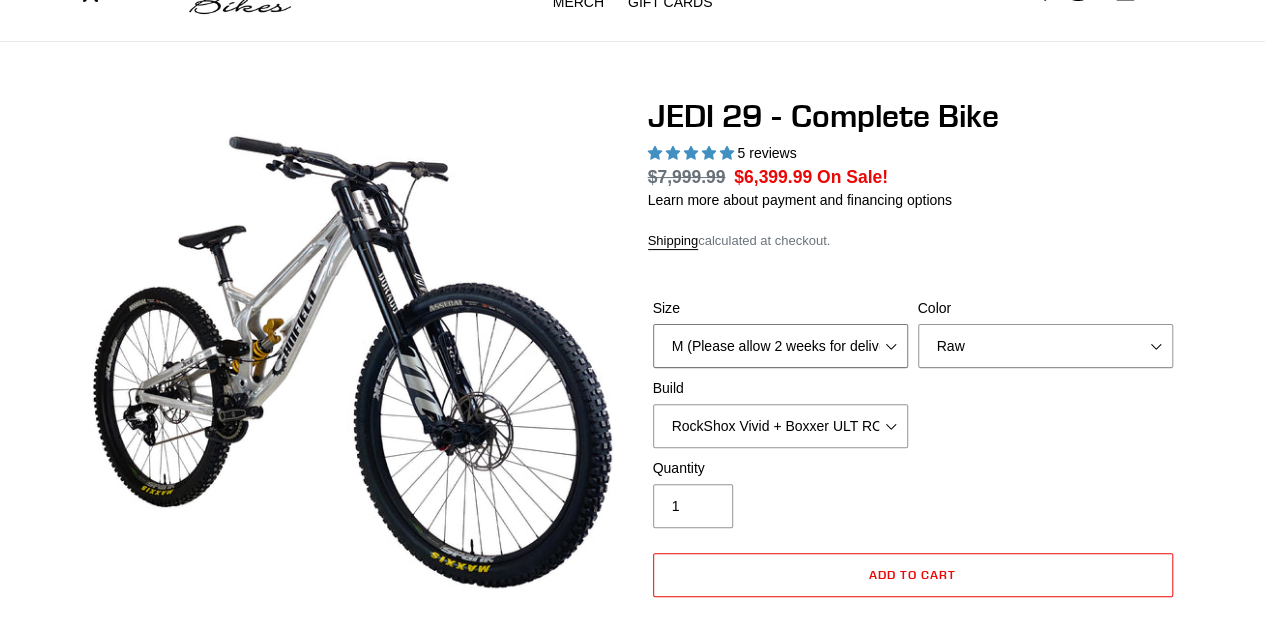 select on "L (Please allow 2 weeks for delivery)" 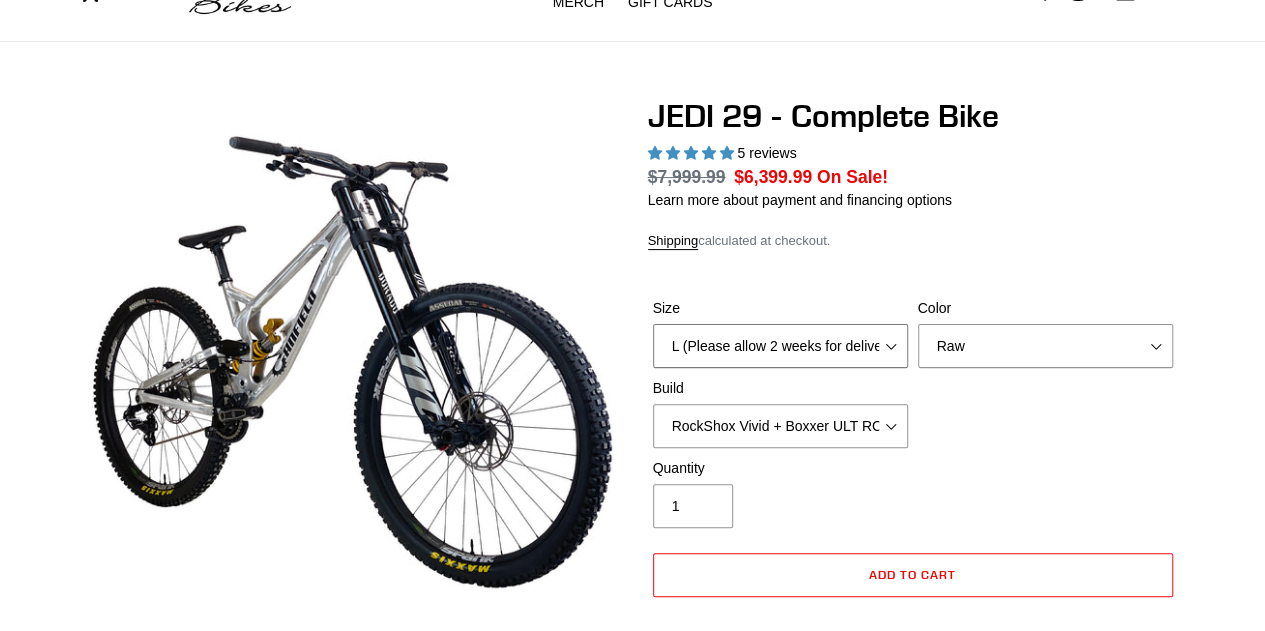 click on "M (Please allow 2 weeks for delivery)
L (Please allow 2 weeks for delivery)
XL (Please allow 2 weeks for delivery)" at bounding box center [780, 346] 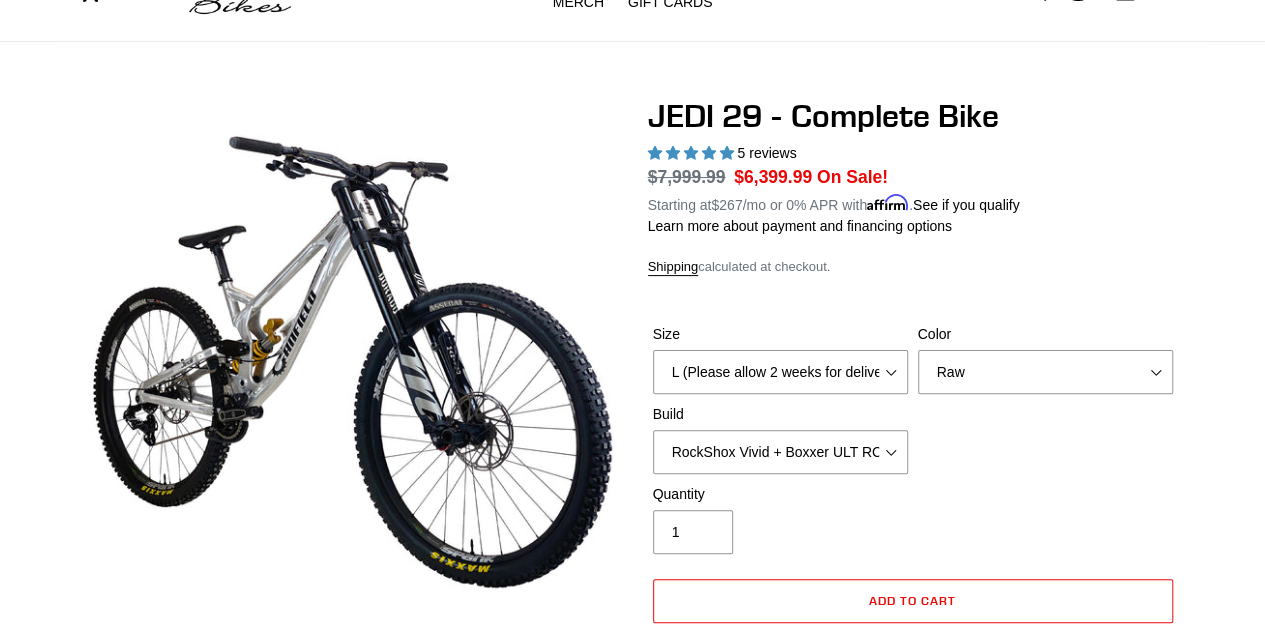 click on "Build" at bounding box center (780, 414) 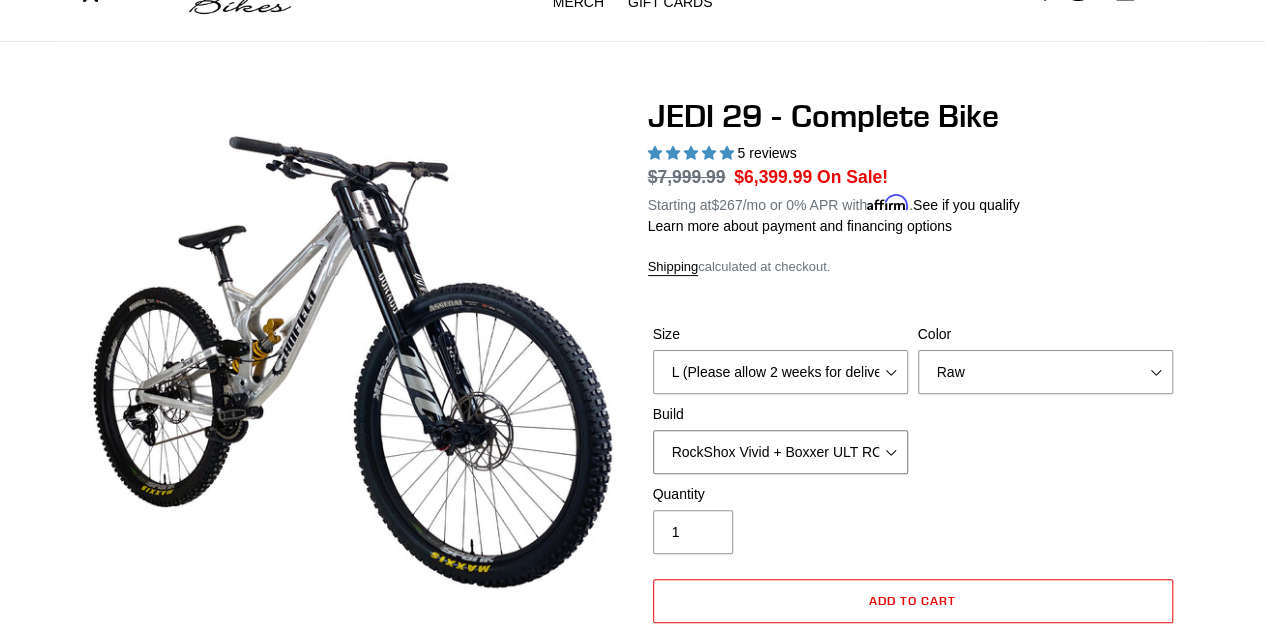 click on "RockShox Vivid + Boxxer ULT RC2 C3 200 + SRAM XO
RockShox Vivid + Boxxer ULT RC2 C3 200 + Shimano
Fox DHX2 + Fox 40 Float Grip 2 203 + SRAM XO
Fox DHX2 + Fox 40 Float Grip 2 203 + Shimano
EXT eStoria LOK V3 + EXT Vaia 200 + SRAM XO
EXT eStoria LOK V3 + EXT Vaia 200 + Shimano" at bounding box center (780, 452) 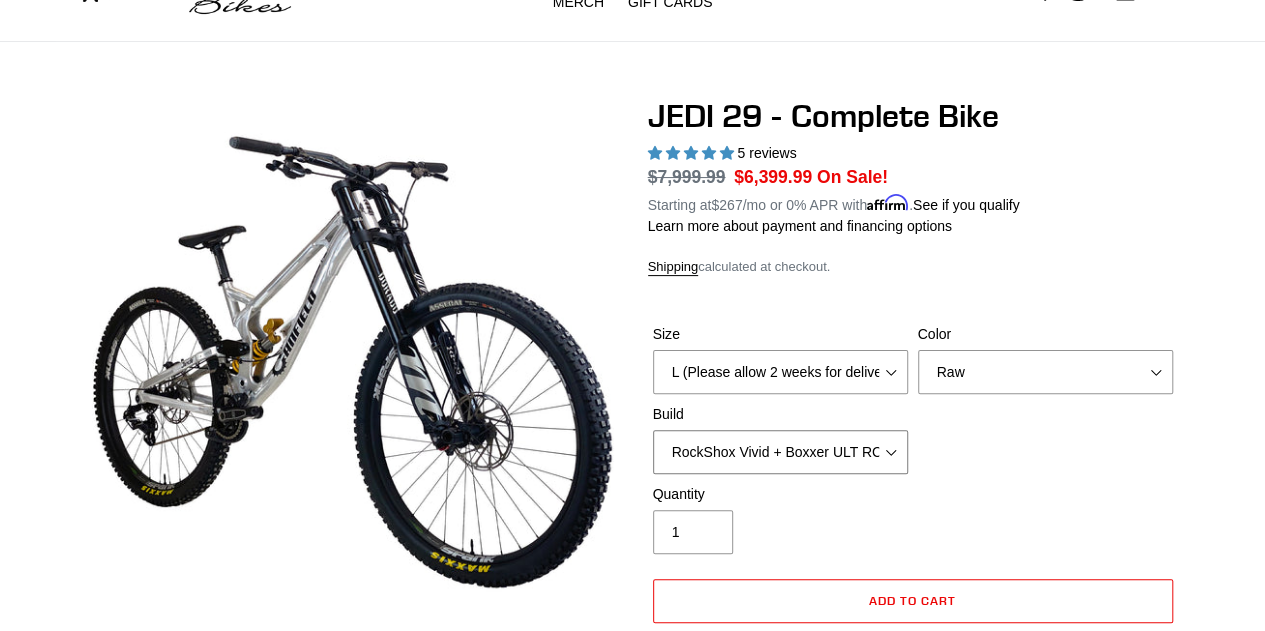 click on "RockShox Vivid + Boxxer ULT RC2 C3 200 + SRAM XO
RockShox Vivid + Boxxer ULT RC2 C3 200 + Shimano
Fox DHX2 + Fox 40 Float Grip 2 203 + SRAM XO
Fox DHX2 + Fox 40 Float Grip 2 203 + Shimano
EXT eStoria LOK V3 + EXT Vaia 200 + SRAM XO
EXT eStoria LOK V3 + EXT Vaia 200 + Shimano" at bounding box center [780, 452] 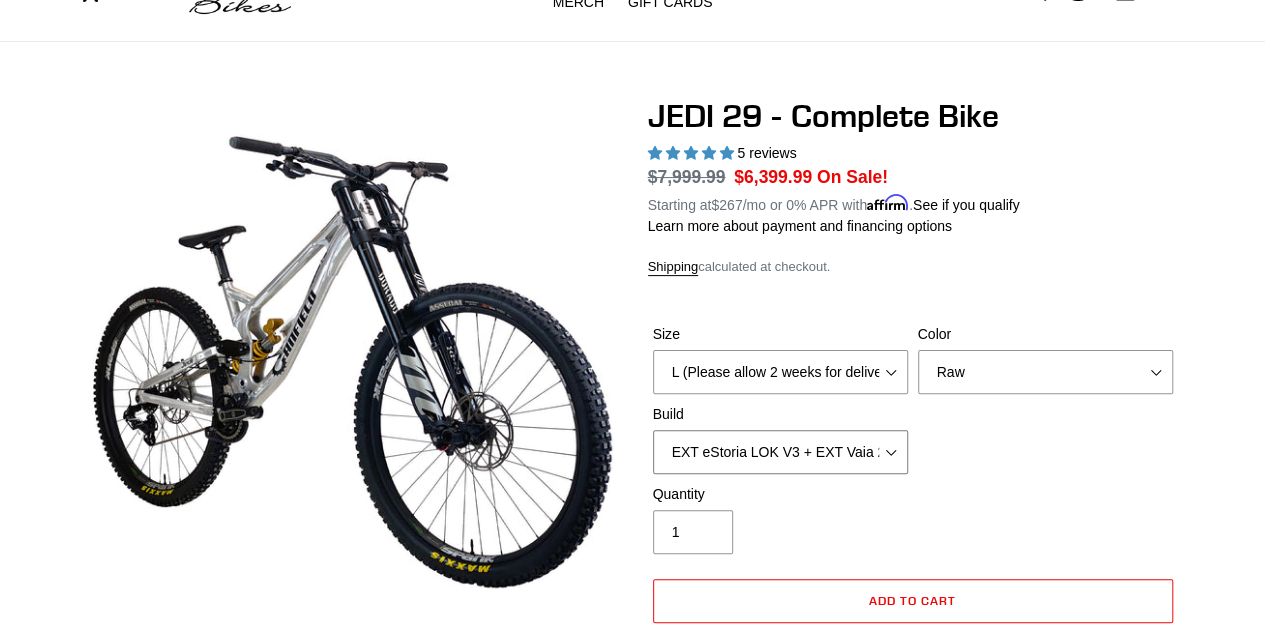 click on "RockShox Vivid + Boxxer ULT RC2 C3 200 + SRAM XO
RockShox Vivid + Boxxer ULT RC2 C3 200 + Shimano
Fox DHX2 + Fox 40 Float Grip 2 203 + SRAM XO
Fox DHX2 + Fox 40 Float Grip 2 203 + Shimano
EXT eStoria LOK V3 + EXT Vaia 200 + SRAM XO
EXT eStoria LOK V3 + EXT Vaia 200 + Shimano" at bounding box center [780, 452] 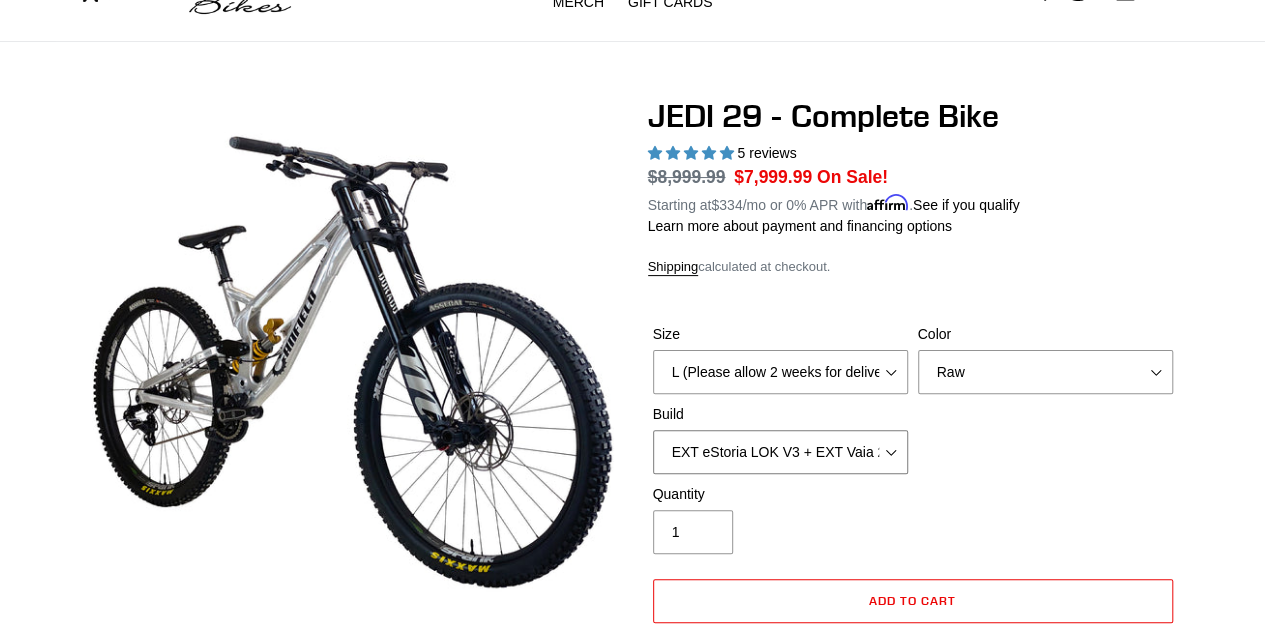 click on "RockShox Vivid + Boxxer ULT RC2 C3 200 + SRAM XO
RockShox Vivid + Boxxer ULT RC2 C3 200 + Shimano
Fox DHX2 + Fox 40 Float Grip 2 203 + SRAM XO
Fox DHX2 + Fox 40 Float Grip 2 203 + Shimano
EXT eStoria LOK V3 + EXT Vaia 200 + SRAM XO
EXT eStoria LOK V3 + EXT Vaia 200 + Shimano" at bounding box center (780, 452) 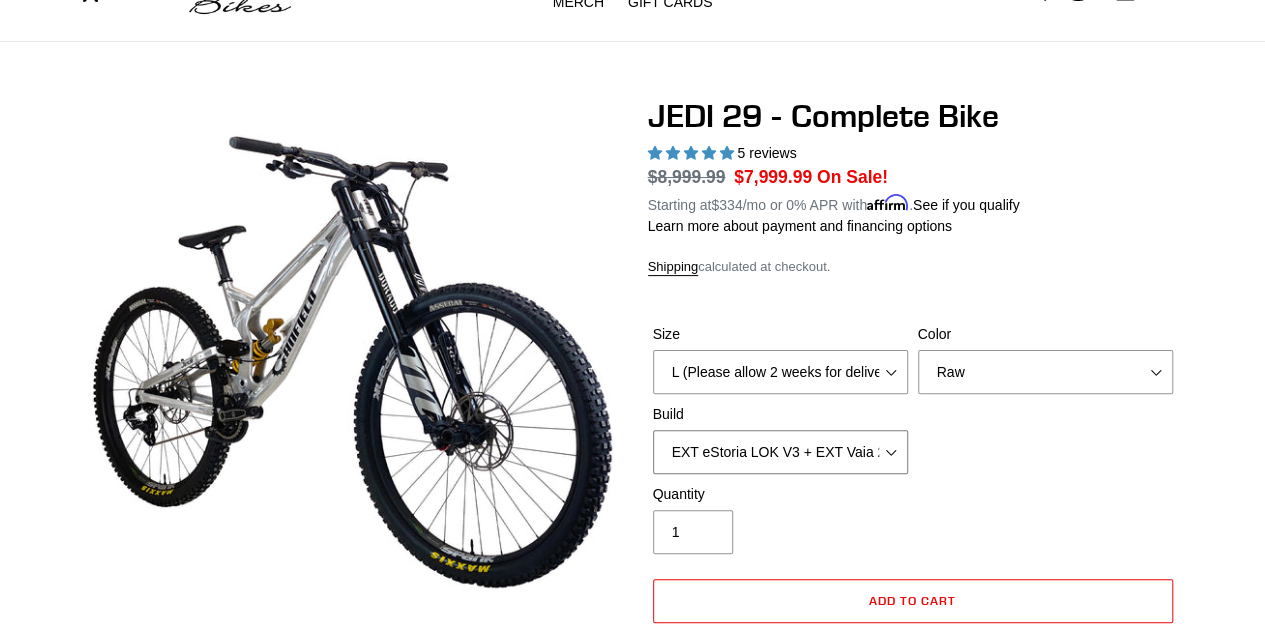 click on "RockShox Vivid + Boxxer ULT RC2 C3 200 + SRAM XO
RockShox Vivid + Boxxer ULT RC2 C3 200 + Shimano
Fox DHX2 + Fox 40 Float Grip 2 203 + SRAM XO
Fox DHX2 + Fox 40 Float Grip 2 203 + Shimano
EXT eStoria LOK V3 + EXT Vaia 200 + SRAM XO
EXT eStoria LOK V3 + EXT Vaia 200 + Shimano" at bounding box center [780, 452] 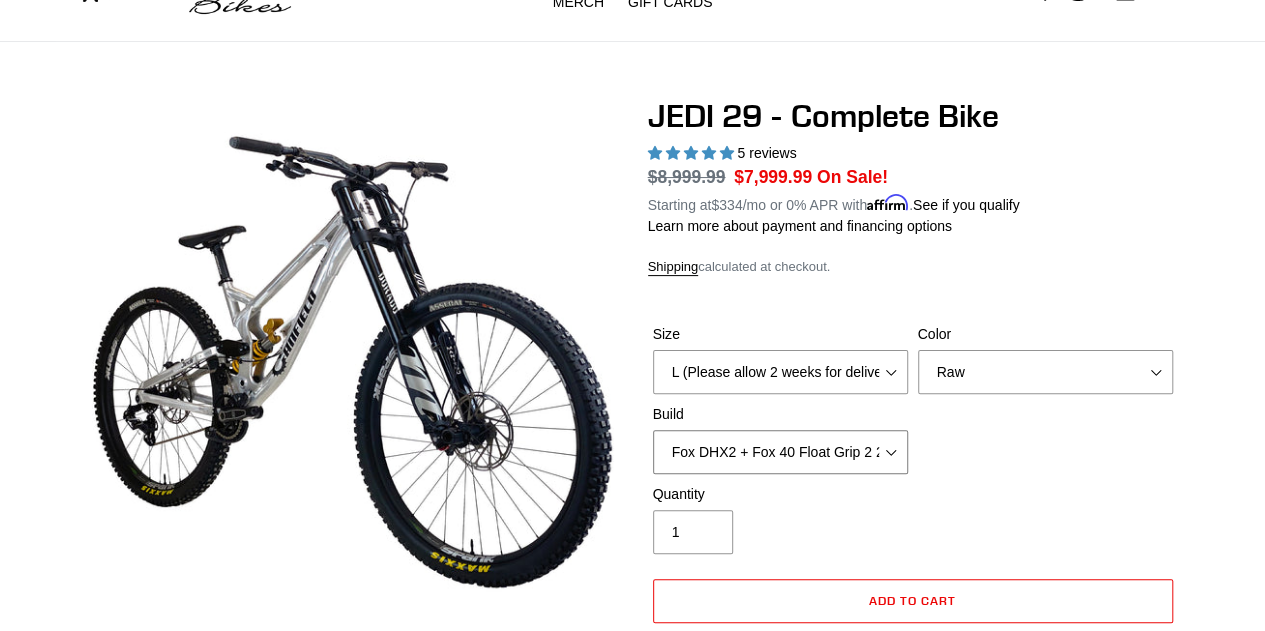 click on "RockShox Vivid + Boxxer ULT RC2 C3 200 + SRAM XO
RockShox Vivid + Boxxer ULT RC2 C3 200 + Shimano
Fox DHX2 + Fox 40 Float Grip 2 203 + SRAM XO
Fox DHX2 + Fox 40 Float Grip 2 203 + Shimano
EXT eStoria LOK V3 + EXT Vaia 200 + SRAM XO
EXT eStoria LOK V3 + EXT Vaia 200 + Shimano" at bounding box center [780, 452] 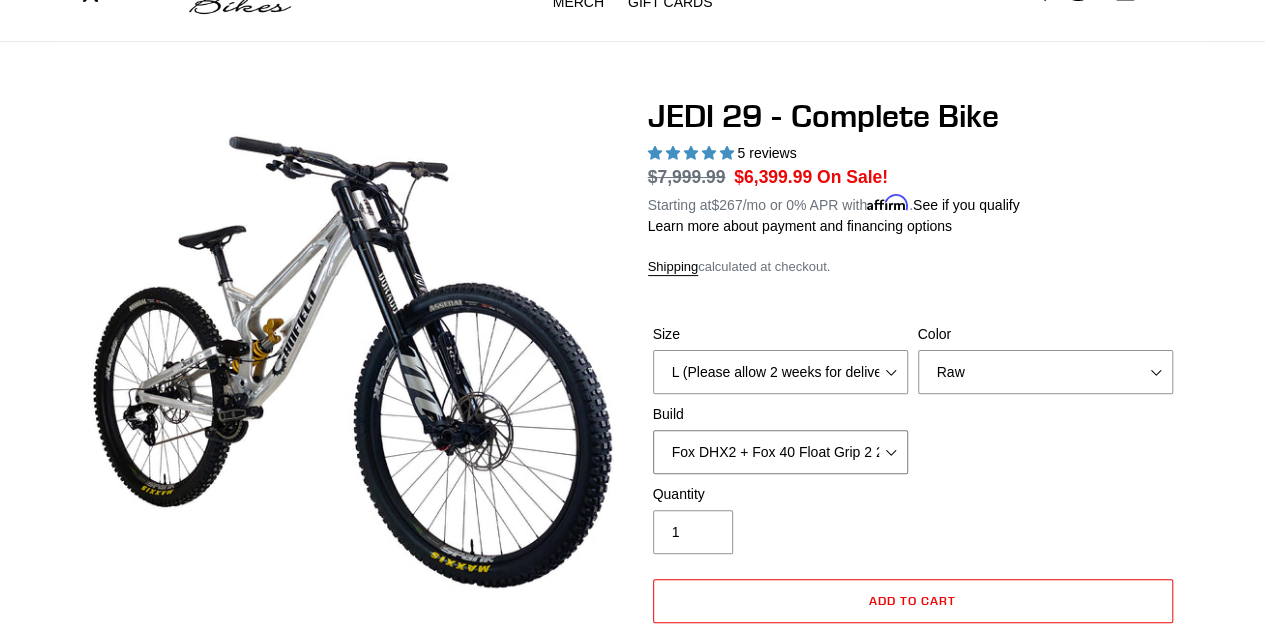 click on "RockShox Vivid + Boxxer ULT RC2 C3 200 + SRAM XO
RockShox Vivid + Boxxer ULT RC2 C3 200 + Shimano
Fox DHX2 + Fox 40 Float Grip 2 203 + SRAM XO
Fox DHX2 + Fox 40 Float Grip 2 203 + Shimano
EXT eStoria LOK V3 + EXT Vaia 200 + SRAM XO
EXT eStoria LOK V3 + EXT Vaia 200 + Shimano" at bounding box center (780, 452) 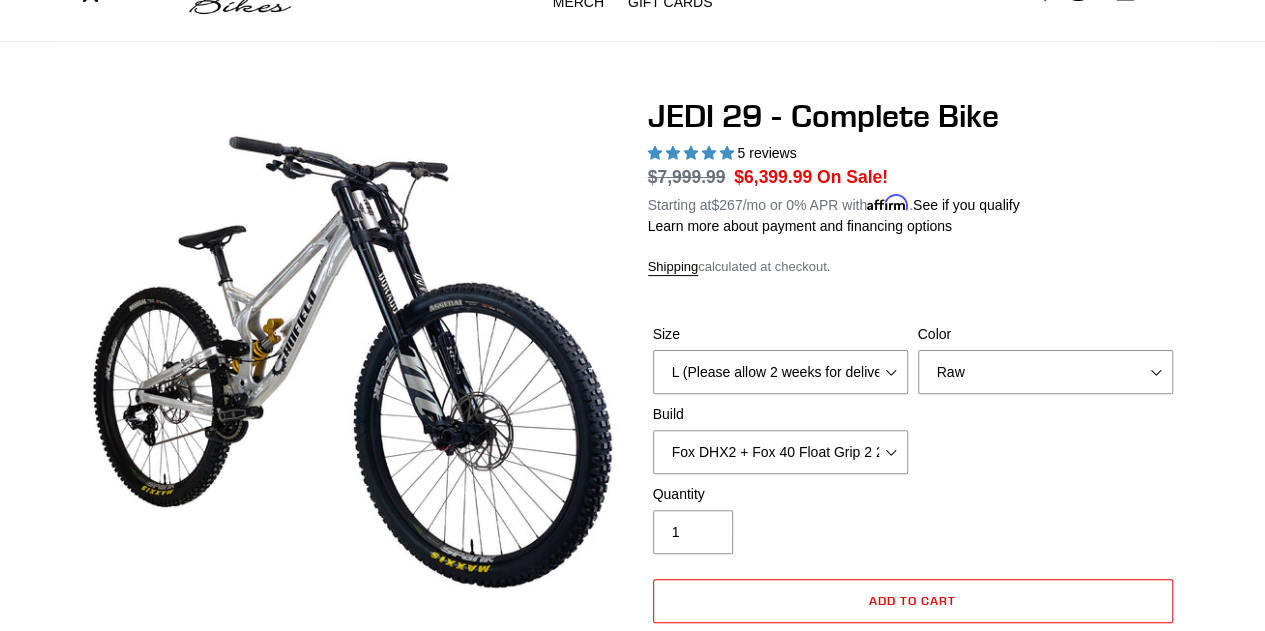 click on "JEDI 29 - Complete Bike" at bounding box center [913, 116] 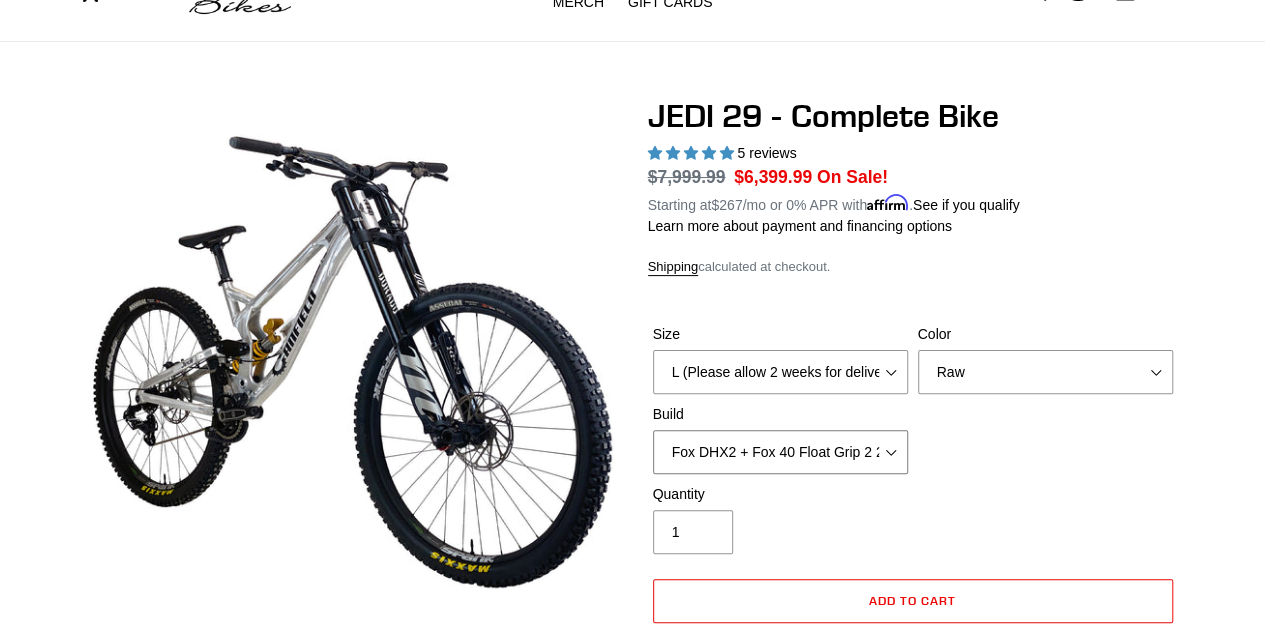 click on "RockShox Vivid + Boxxer ULT RC2 C3 200 + SRAM XO
RockShox Vivid + Boxxer ULT RC2 C3 200 + Shimano
Fox DHX2 + Fox 40 Float Grip 2 203 + SRAM XO
Fox DHX2 + Fox 40 Float Grip 2 203 + Shimano
EXT eStoria LOK V3 + EXT Vaia 200 + SRAM XO
EXT eStoria LOK V3 + EXT Vaia 200 + Shimano" at bounding box center [780, 452] 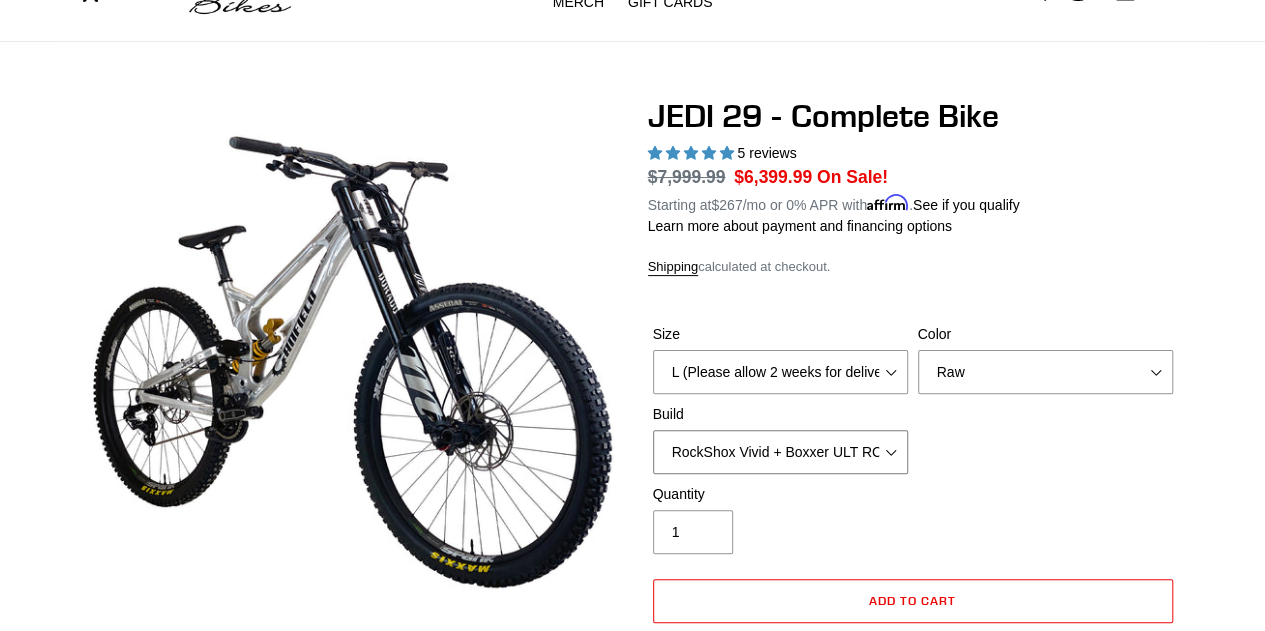 click on "RockShox Vivid + Boxxer ULT RC2 C3 200 + SRAM XO
RockShox Vivid + Boxxer ULT RC2 C3 200 + Shimano
Fox DHX2 + Fox 40 Float Grip 2 203 + SRAM XO
Fox DHX2 + Fox 40 Float Grip 2 203 + Shimano
EXT eStoria LOK V3 + EXT Vaia 200 + SRAM XO
EXT eStoria LOK V3 + EXT Vaia 200 + Shimano" at bounding box center [780, 452] 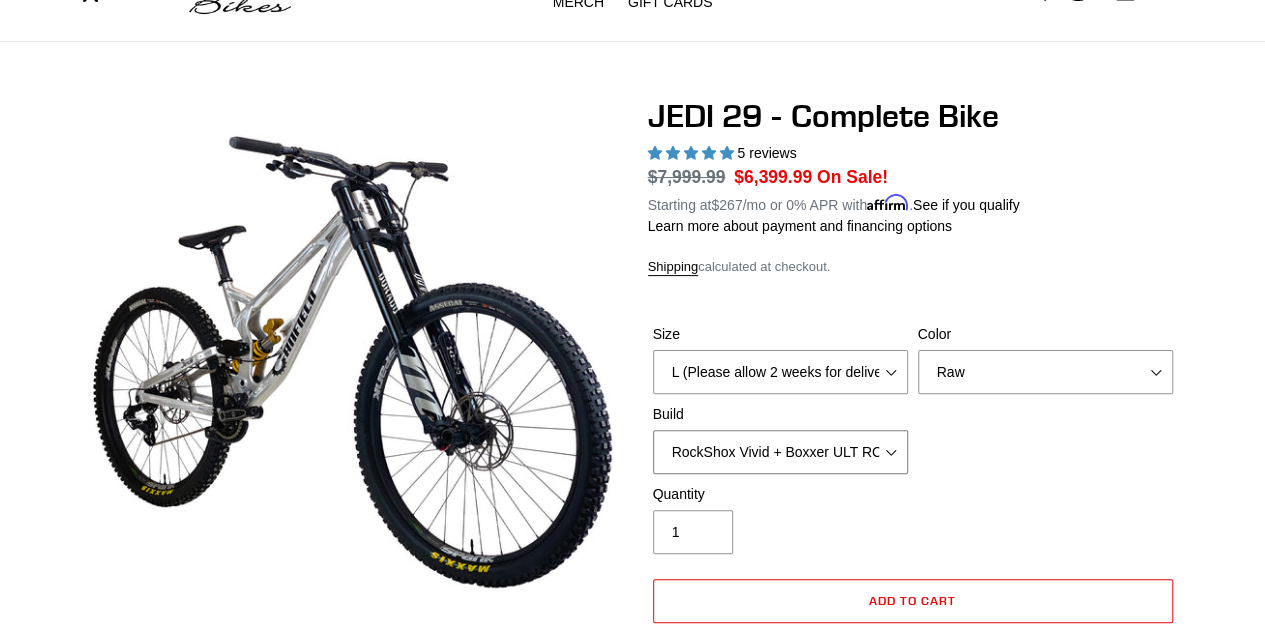 click on "RockShox Vivid + Boxxer ULT RC2 C3 200 + SRAM XO
RockShox Vivid + Boxxer ULT RC2 C3 200 + Shimano
Fox DHX2 + Fox 40 Float Grip 2 203 + SRAM XO
Fox DHX2 + Fox 40 Float Grip 2 203 + Shimano
EXT eStoria LOK V3 + EXT Vaia 200 + SRAM XO
EXT eStoria LOK V3 + EXT Vaia 200 + Shimano" at bounding box center [780, 452] 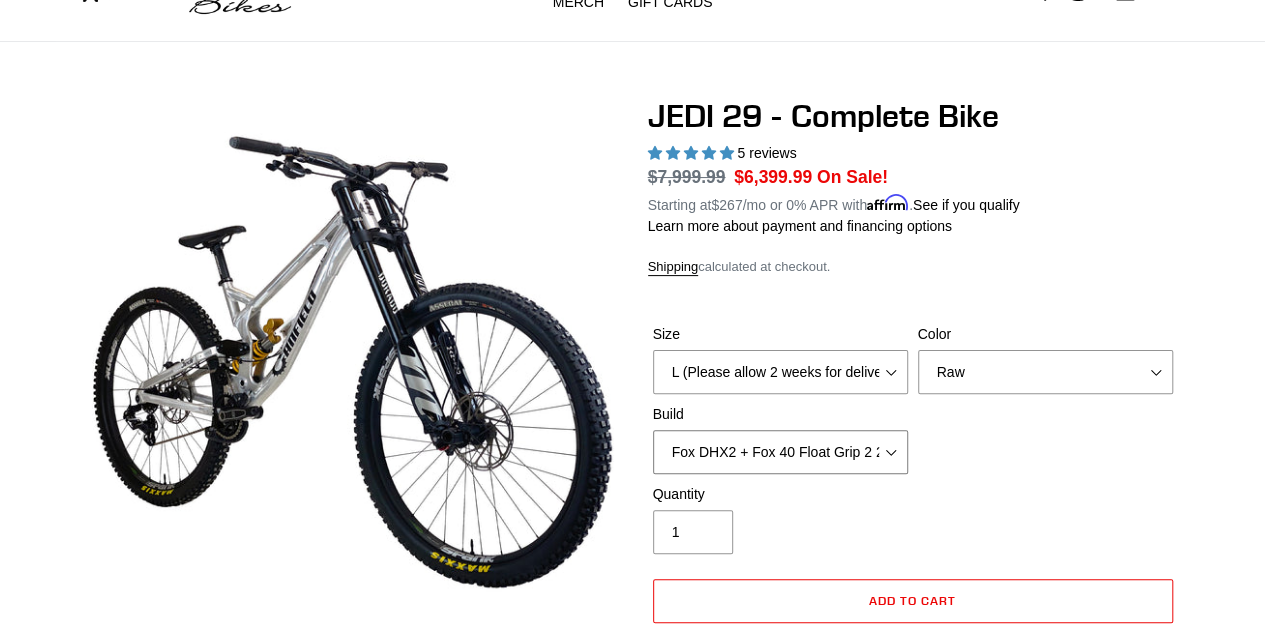 click on "RockShox Vivid + Boxxer ULT RC2 C3 200 + SRAM XO
RockShox Vivid + Boxxer ULT RC2 C3 200 + Shimano
Fox DHX2 + Fox 40 Float Grip 2 203 + SRAM XO
Fox DHX2 + Fox 40 Float Grip 2 203 + Shimano
EXT eStoria LOK V3 + EXT Vaia 200 + SRAM XO
EXT eStoria LOK V3 + EXT Vaia 200 + Shimano" at bounding box center [780, 452] 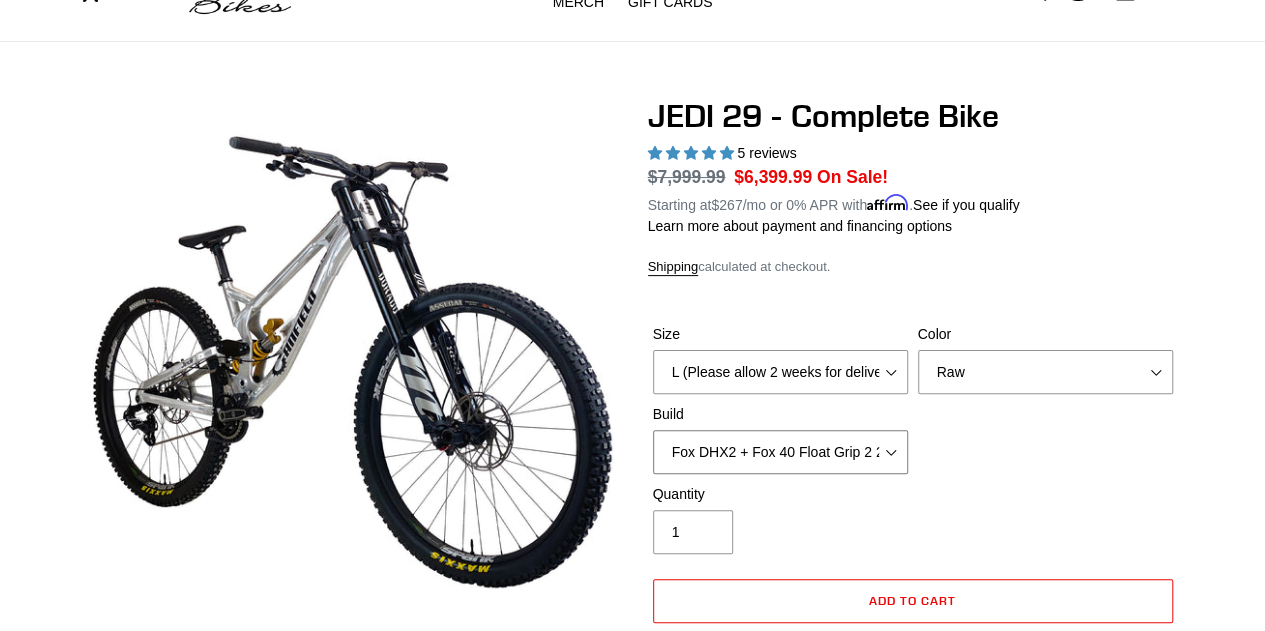 click on "RockShox Vivid + Boxxer ULT RC2 C3 200 + SRAM XO
RockShox Vivid + Boxxer ULT RC2 C3 200 + Shimano
Fox DHX2 + Fox 40 Float Grip 2 203 + SRAM XO
Fox DHX2 + Fox 40 Float Grip 2 203 + Shimano
EXT eStoria LOK V3 + EXT Vaia 200 + SRAM XO
EXT eStoria LOK V3 + EXT Vaia 200 + Shimano" at bounding box center (780, 452) 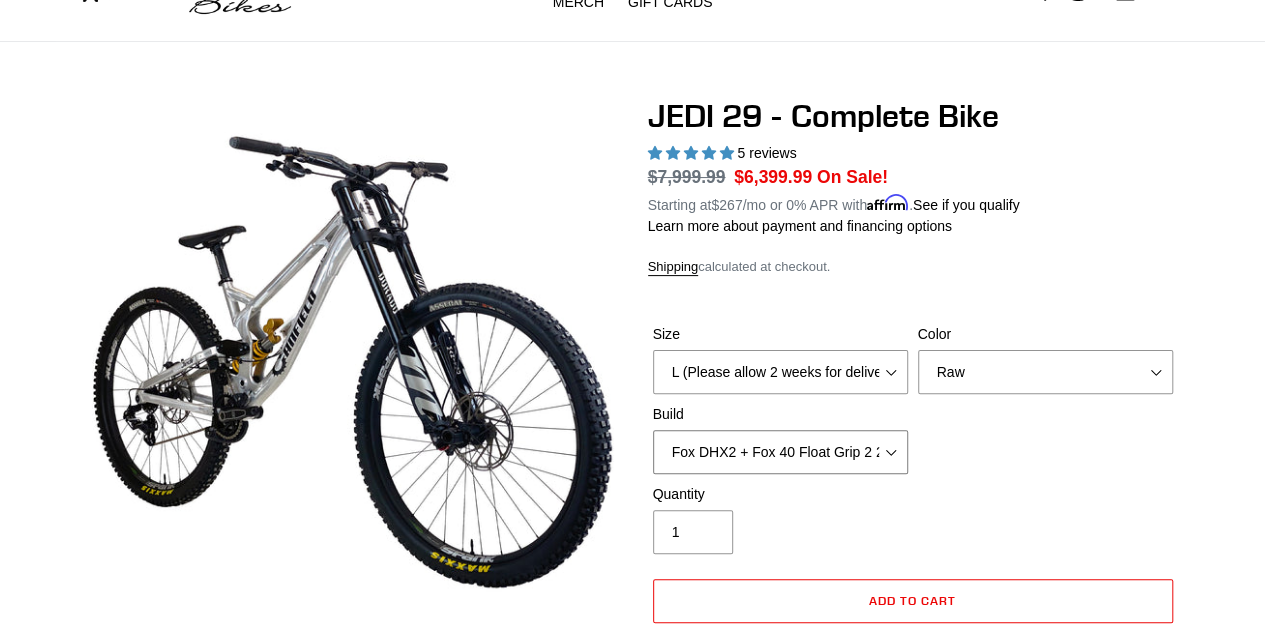 click on "RockShox Vivid + Boxxer ULT RC2 C3 200 + SRAM XO
RockShox Vivid + Boxxer ULT RC2 C3 200 + Shimano
Fox DHX2 + Fox 40 Float Grip 2 203 + SRAM XO
Fox DHX2 + Fox 40 Float Grip 2 203 + Shimano
EXT eStoria LOK V3 + EXT Vaia 200 + SRAM XO
EXT eStoria LOK V3 + EXT Vaia 200 + Shimano" at bounding box center (780, 452) 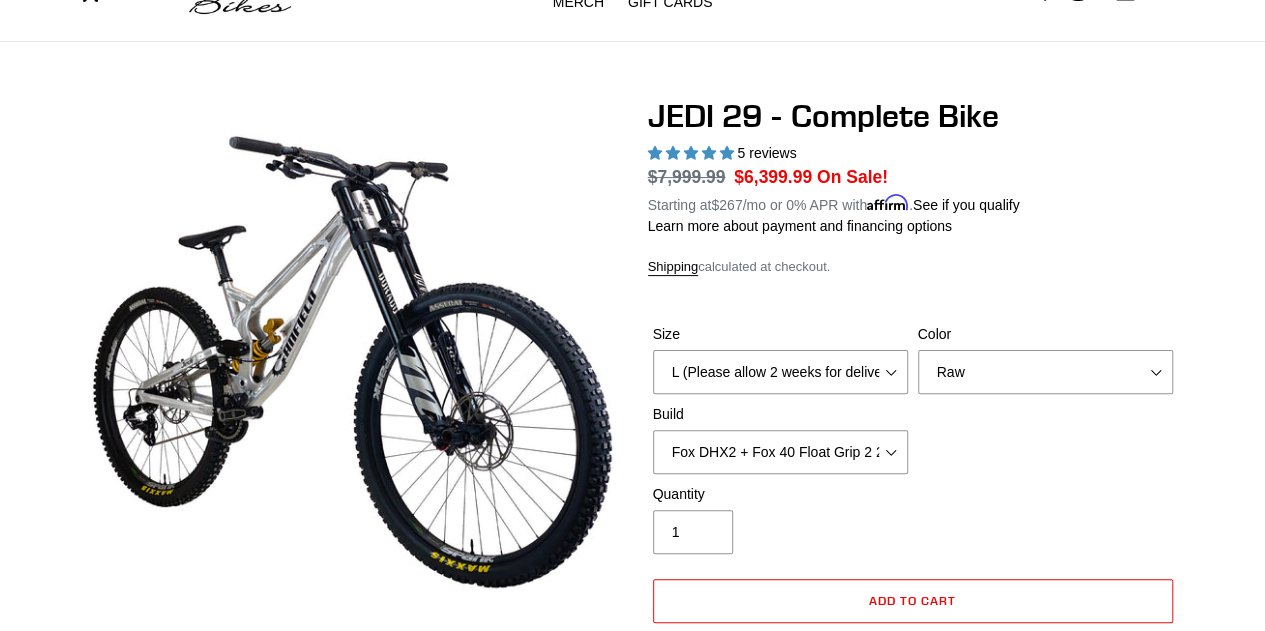 click on "Regular price
$7,999.99
Sale price
$6,399.99
On Sale!
Unit price
/ per
Starting at  $267 /mo or 0% APR with  Affirm .  See if you qualify" at bounding box center (913, 190) 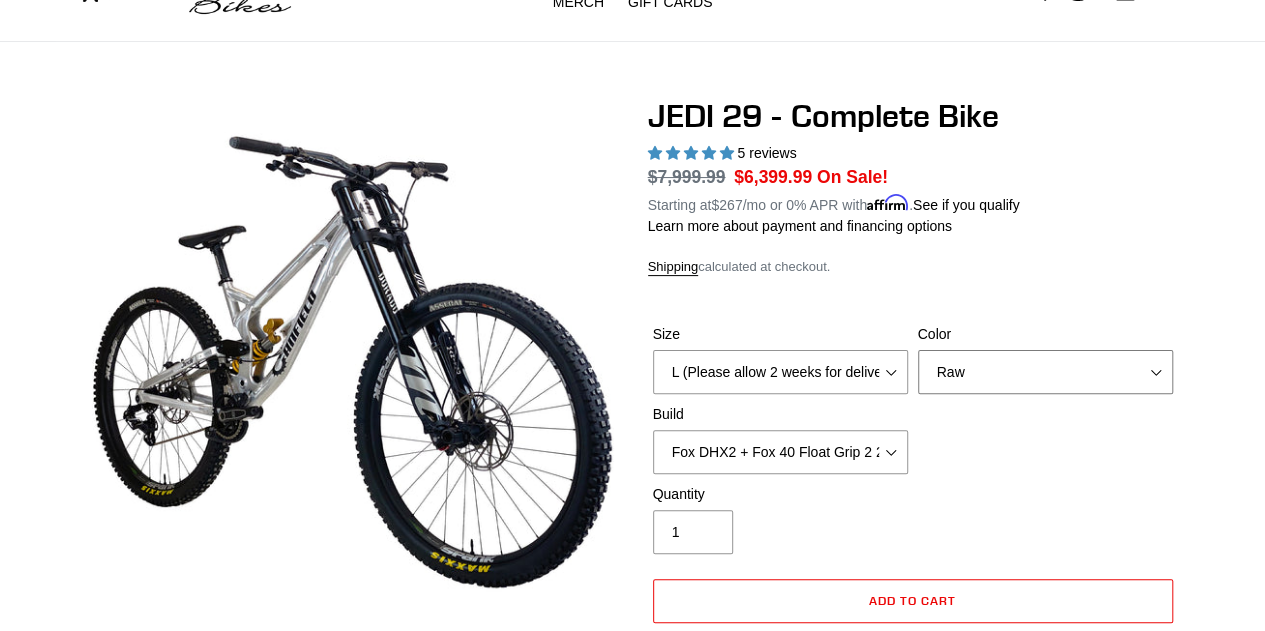 click on "Orange
Stealth Black
Raw" at bounding box center (1045, 372) 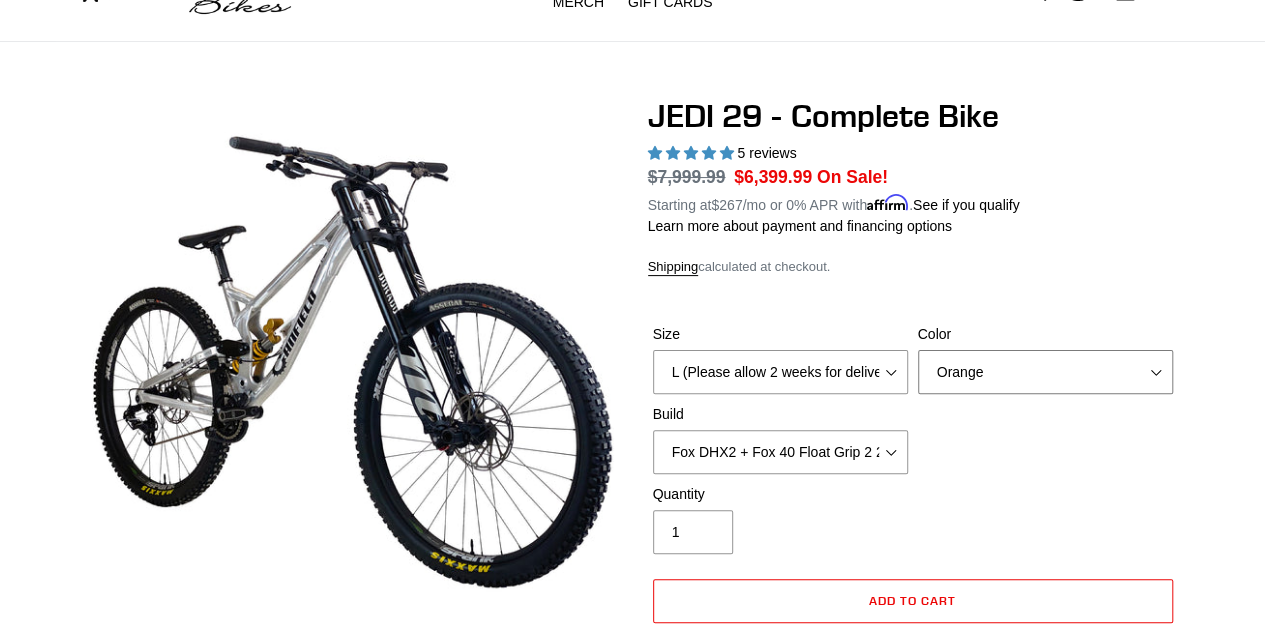 click on "Orange
Stealth Black
Raw" at bounding box center (1045, 372) 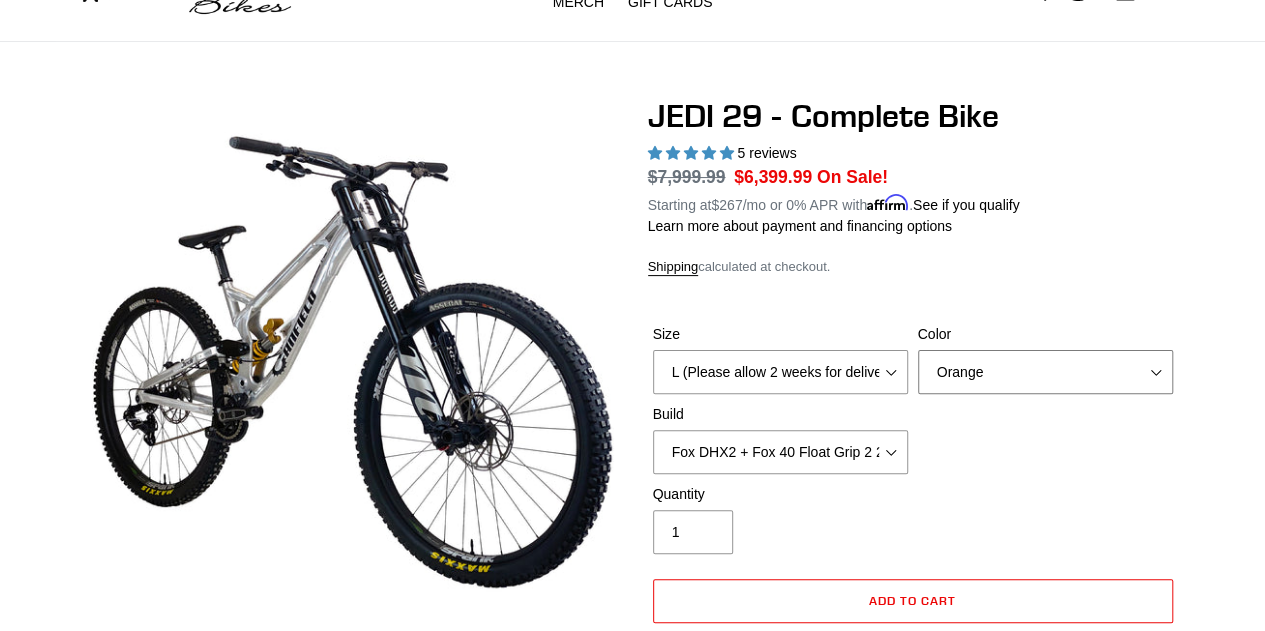 click on "Orange
Stealth Black
Raw" at bounding box center (1045, 372) 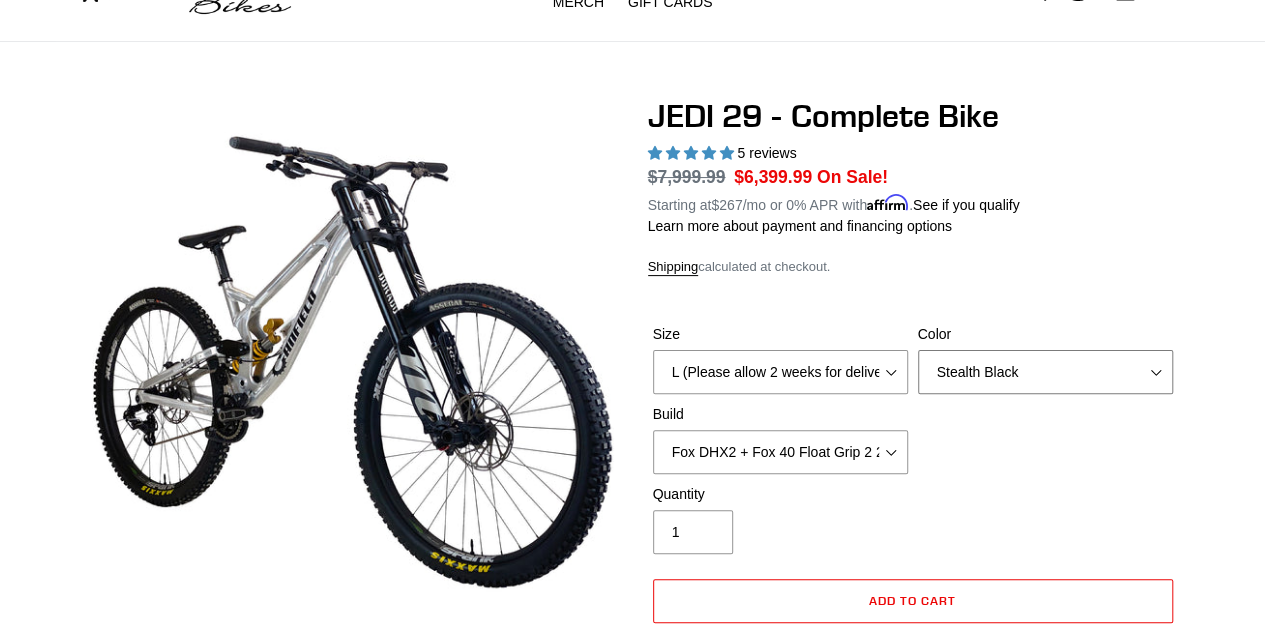 click on "Orange
Stealth Black
Raw" at bounding box center (1045, 372) 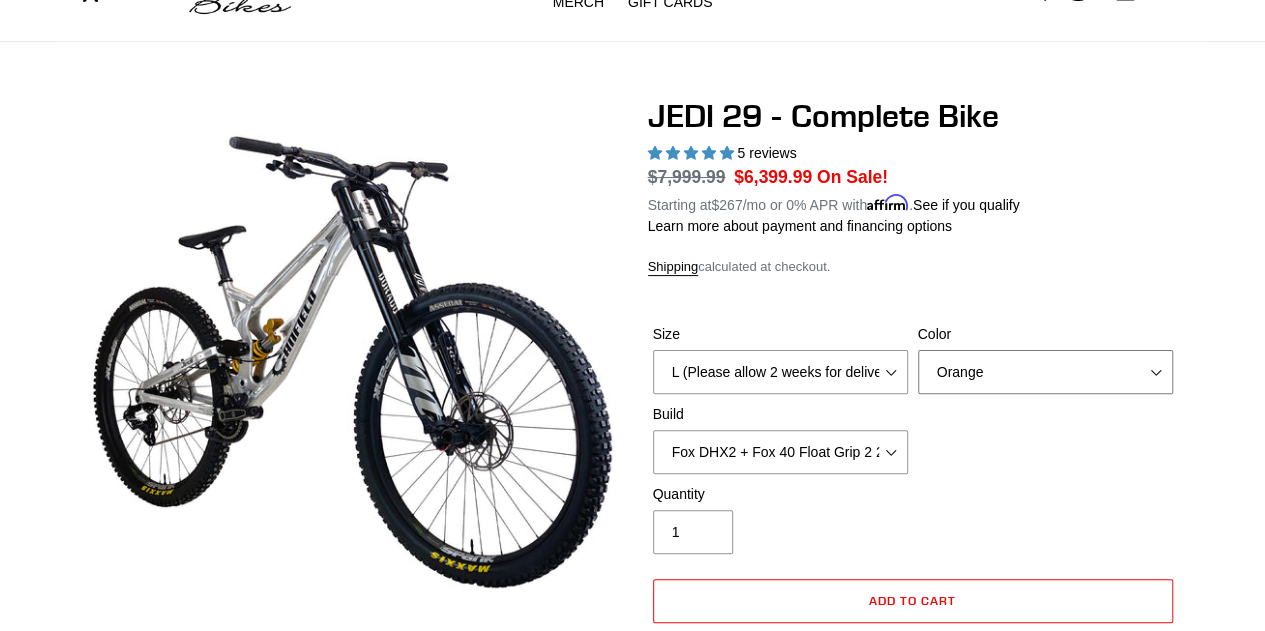 click on "Orange
Stealth Black
Raw" at bounding box center (1045, 372) 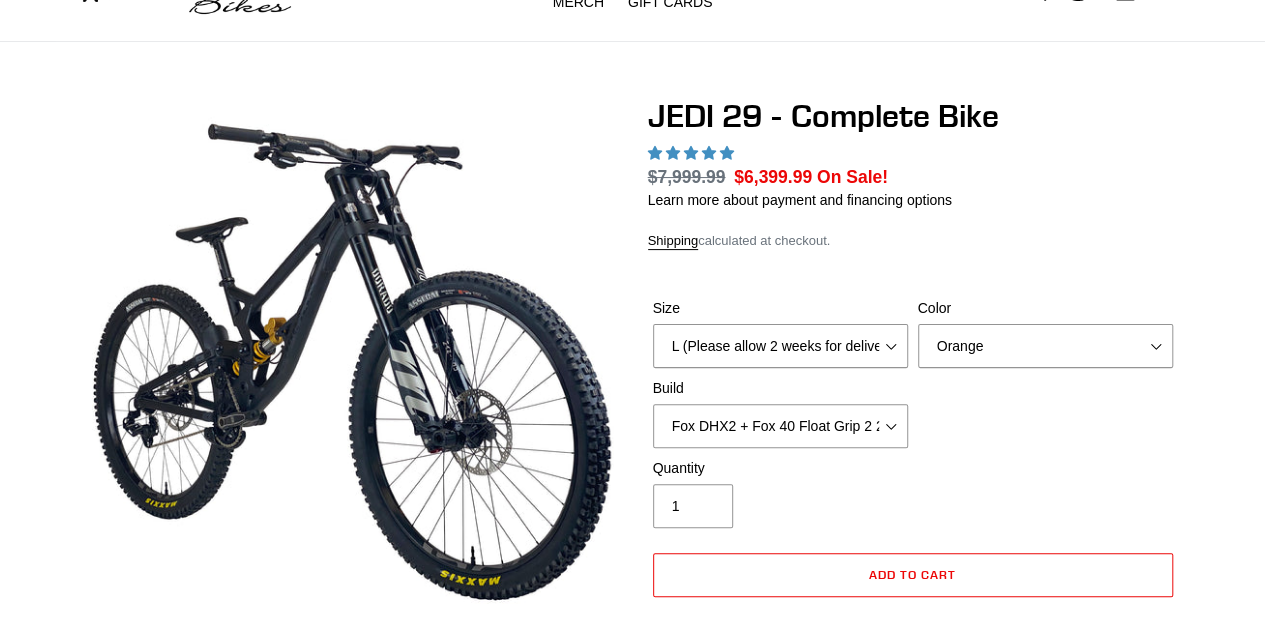 scroll, scrollTop: 107, scrollLeft: 0, axis: vertical 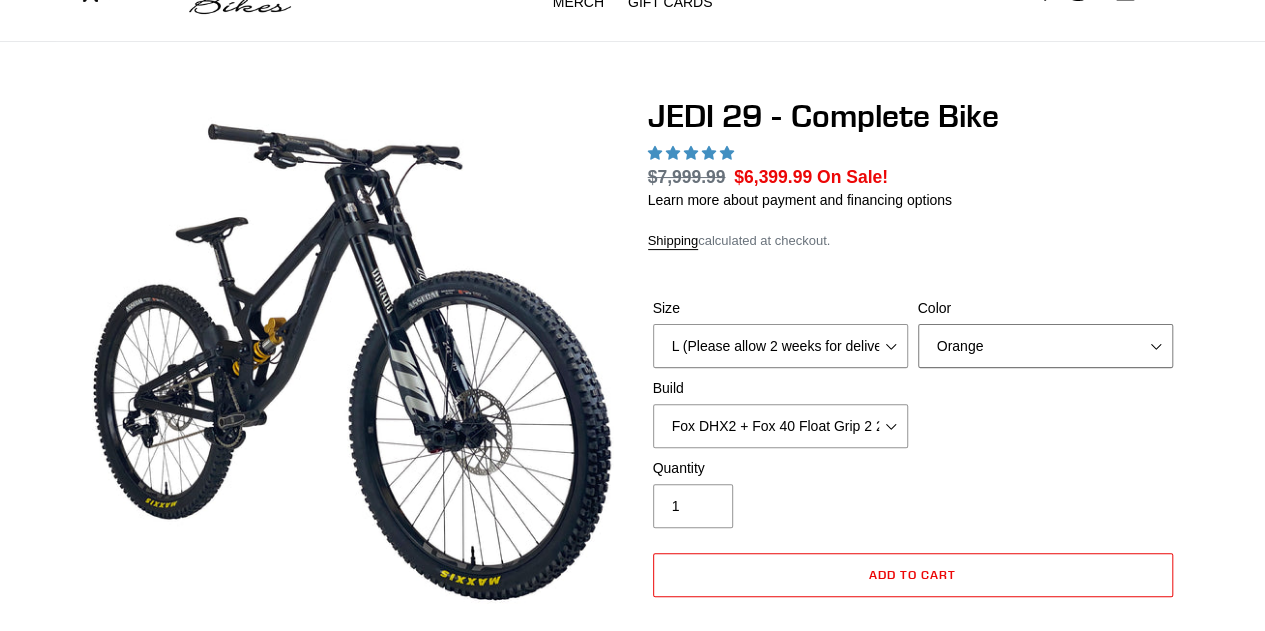 select on "highest-rating" 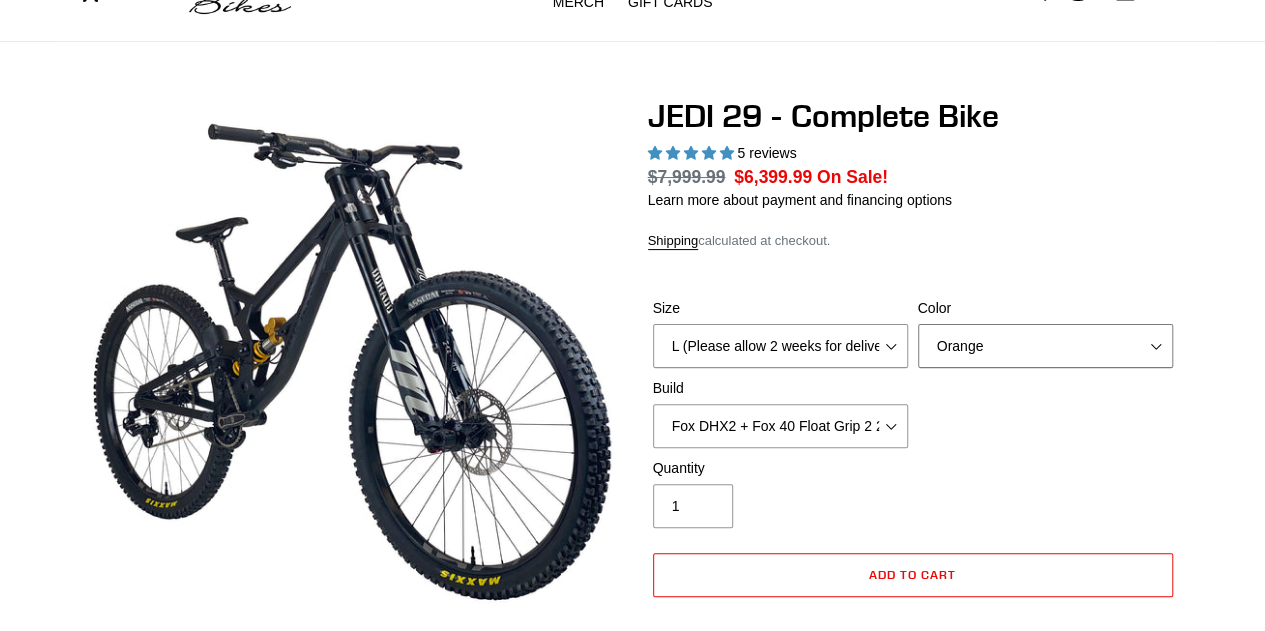 click on "Orange
Stealth Black
Raw" at bounding box center (1045, 346) 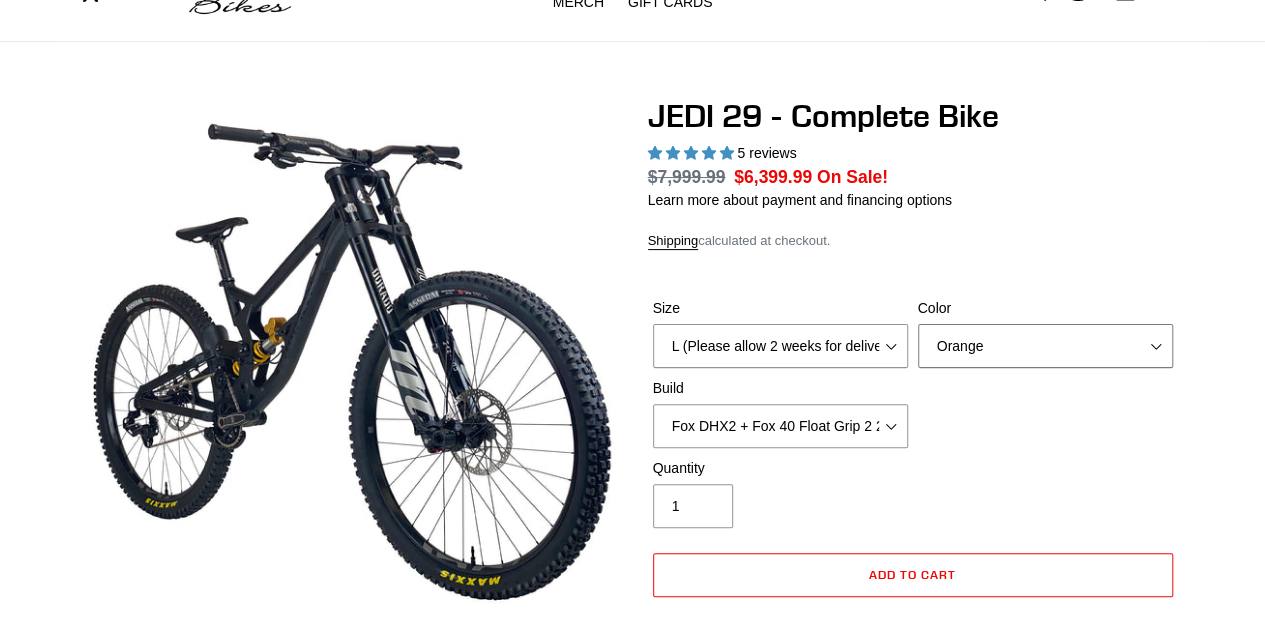 scroll, scrollTop: 0, scrollLeft: 0, axis: both 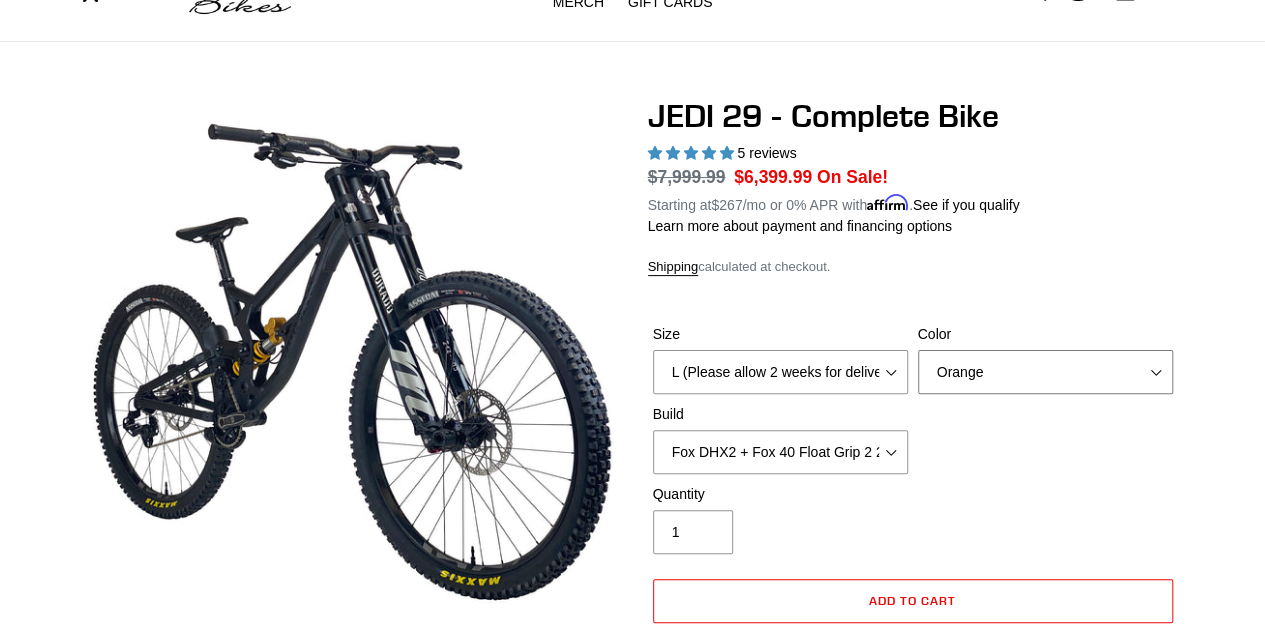 click on "Orange
Stealth Black
Raw" at bounding box center [1045, 372] 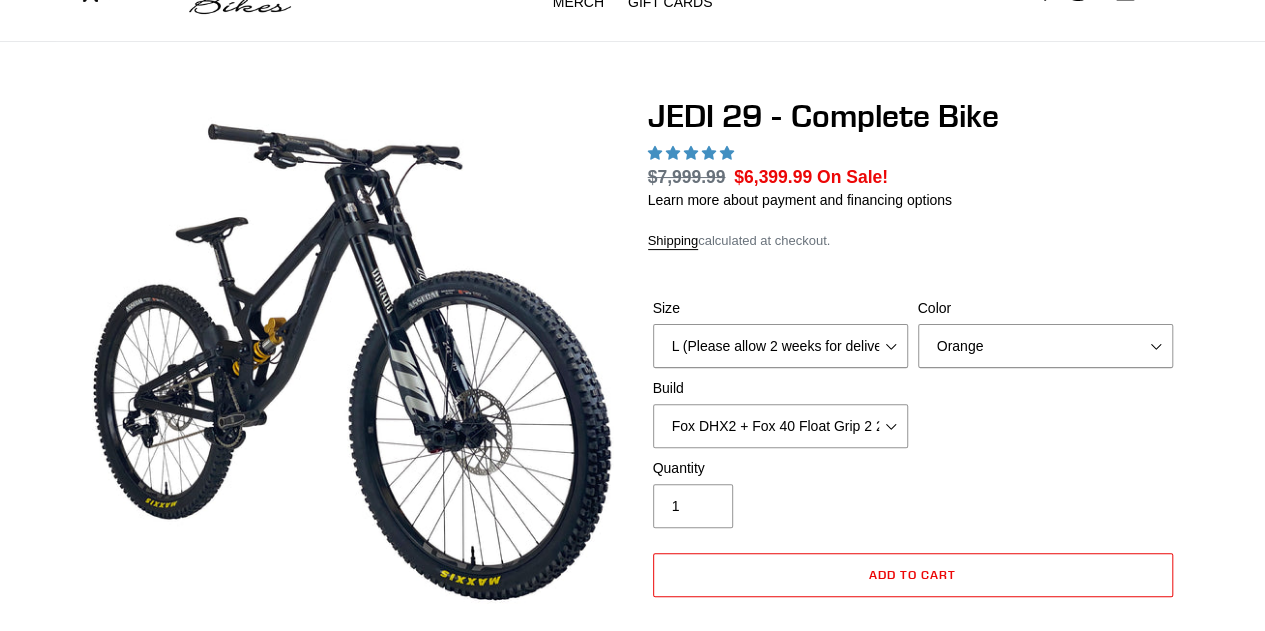 scroll, scrollTop: 107, scrollLeft: 0, axis: vertical 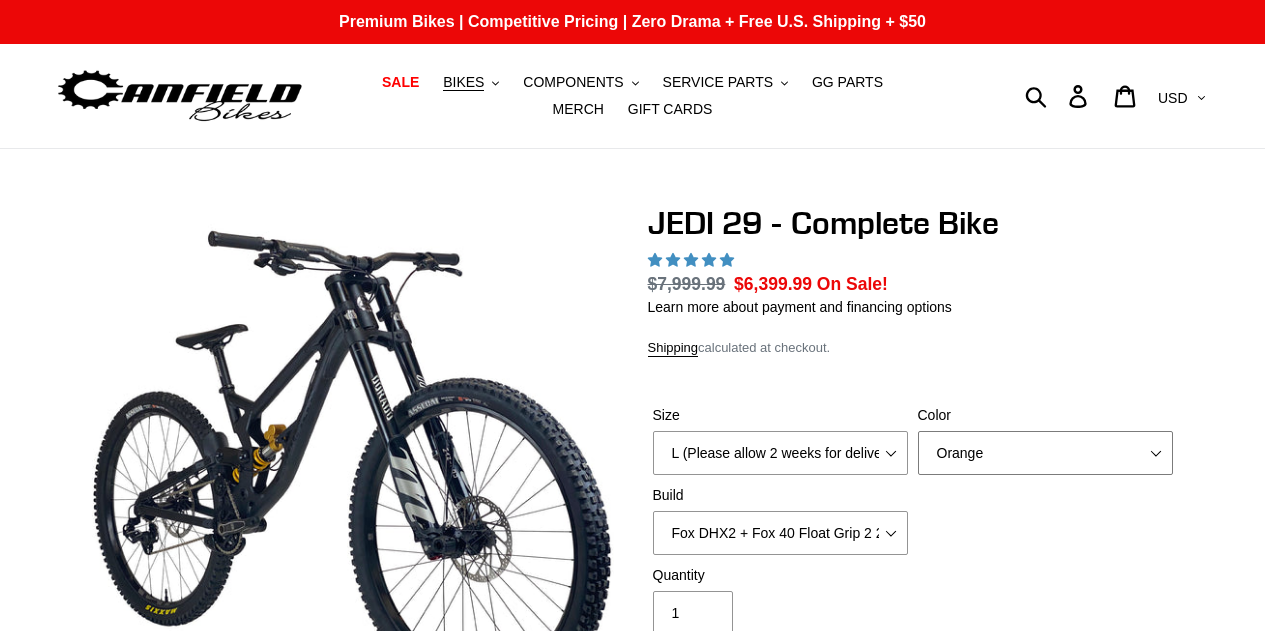 click on "Orange
Stealth Black
Raw" at bounding box center [1045, 453] 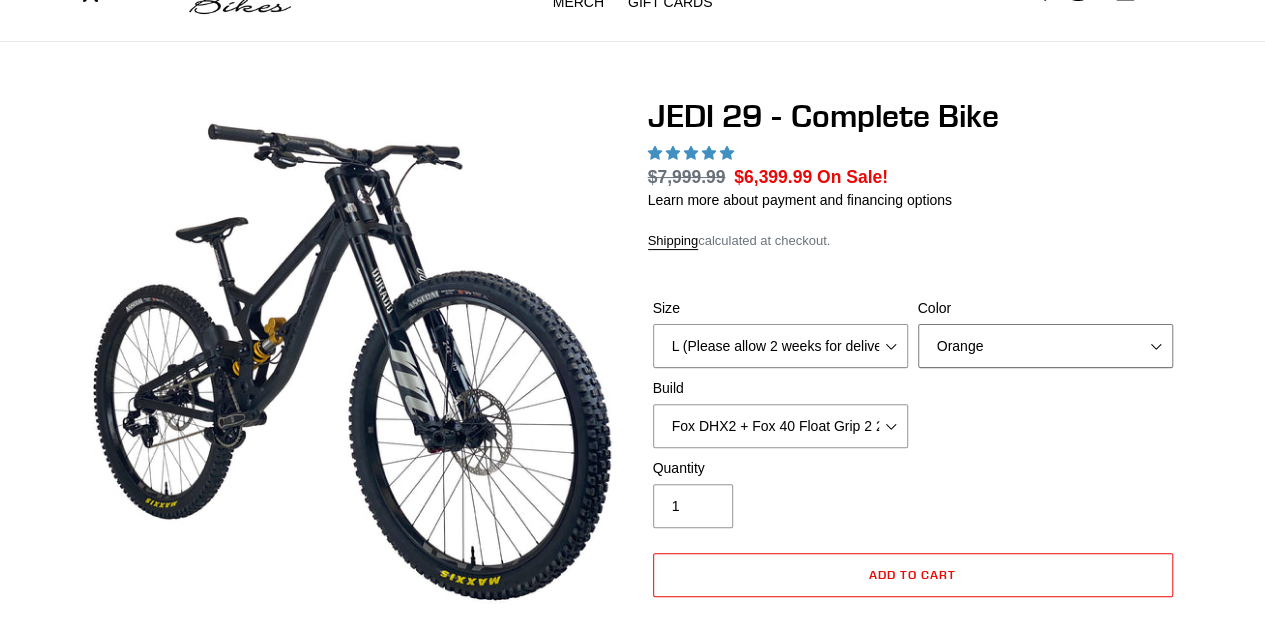scroll, scrollTop: 107, scrollLeft: 0, axis: vertical 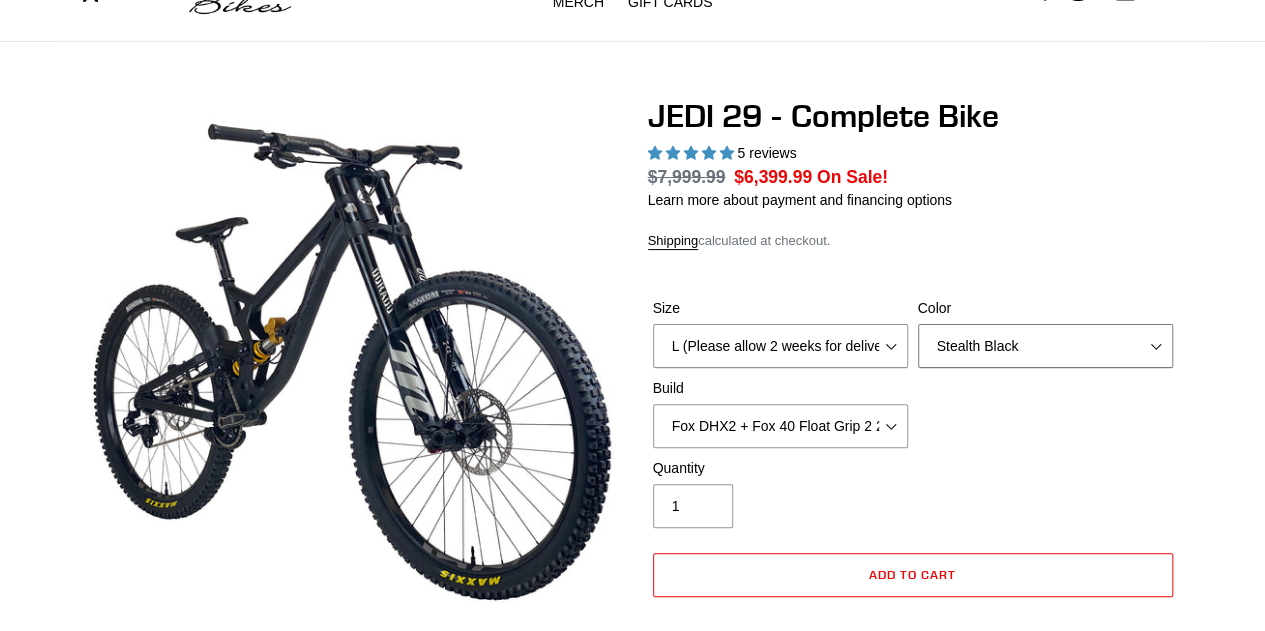 click on "Orange
Stealth Black
Raw" at bounding box center [1045, 346] 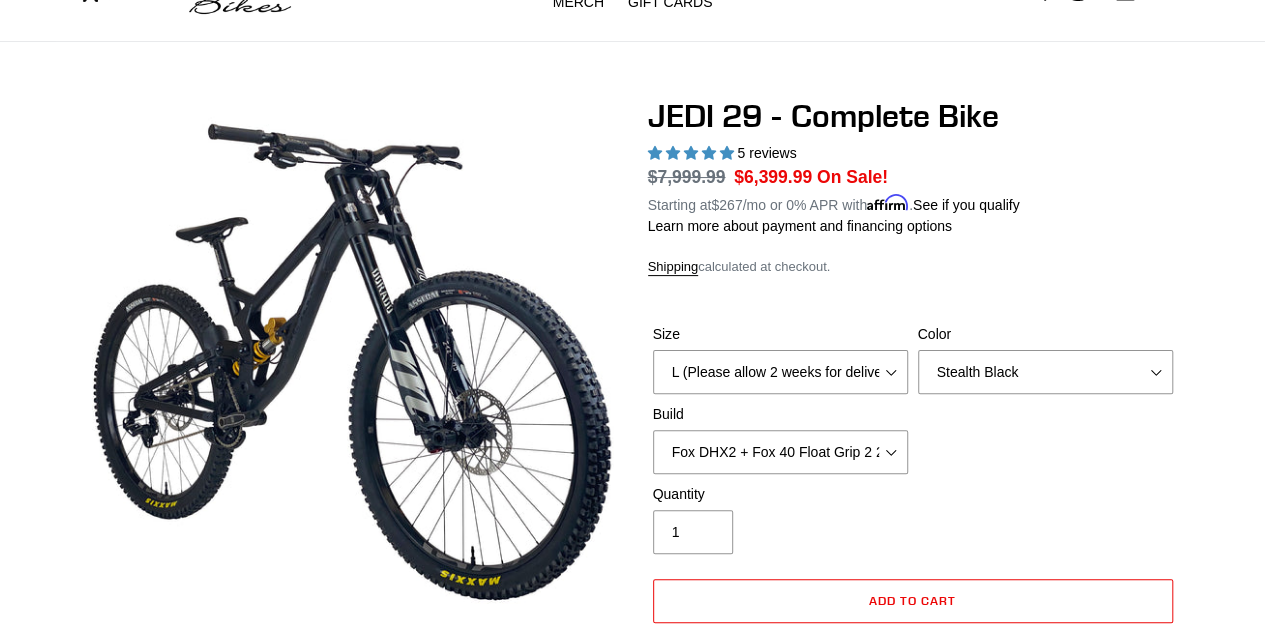 click on "Size
M (Please allow 2 weeks for delivery)
L (Please allow 2 weeks for delivery)
XL (Please allow 2 weeks for delivery)
Color
Orange
Stealth Black
Raw
Build" at bounding box center [913, 404] 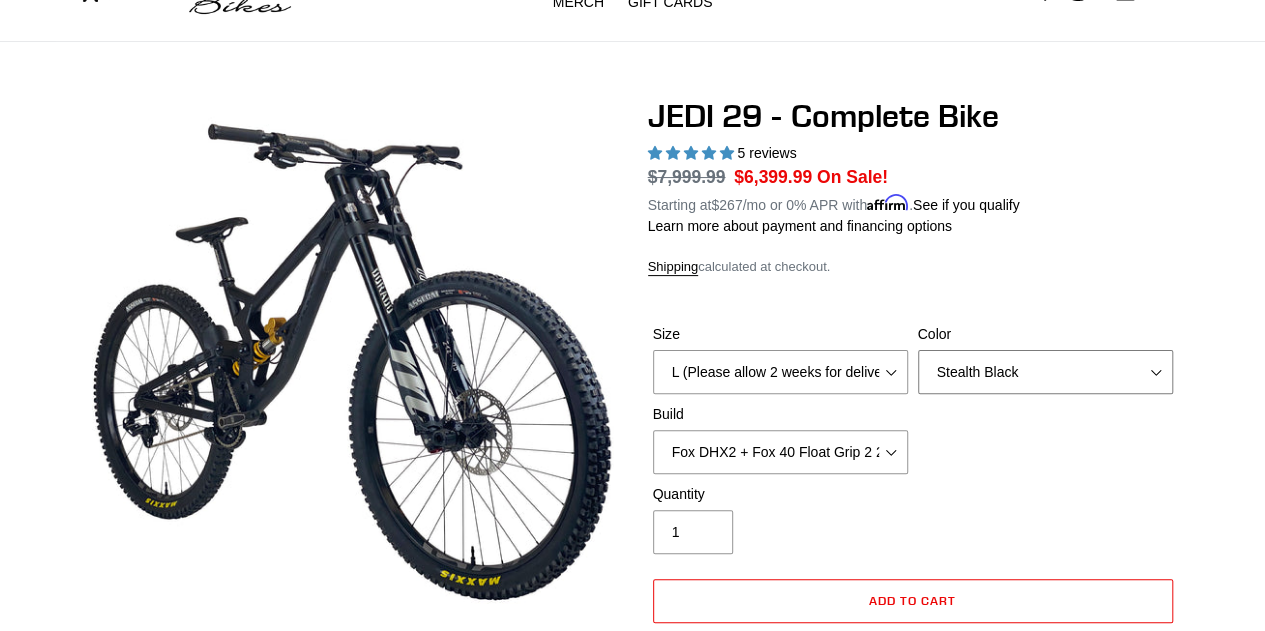 click on "Orange
Stealth Black
Raw" at bounding box center (1045, 372) 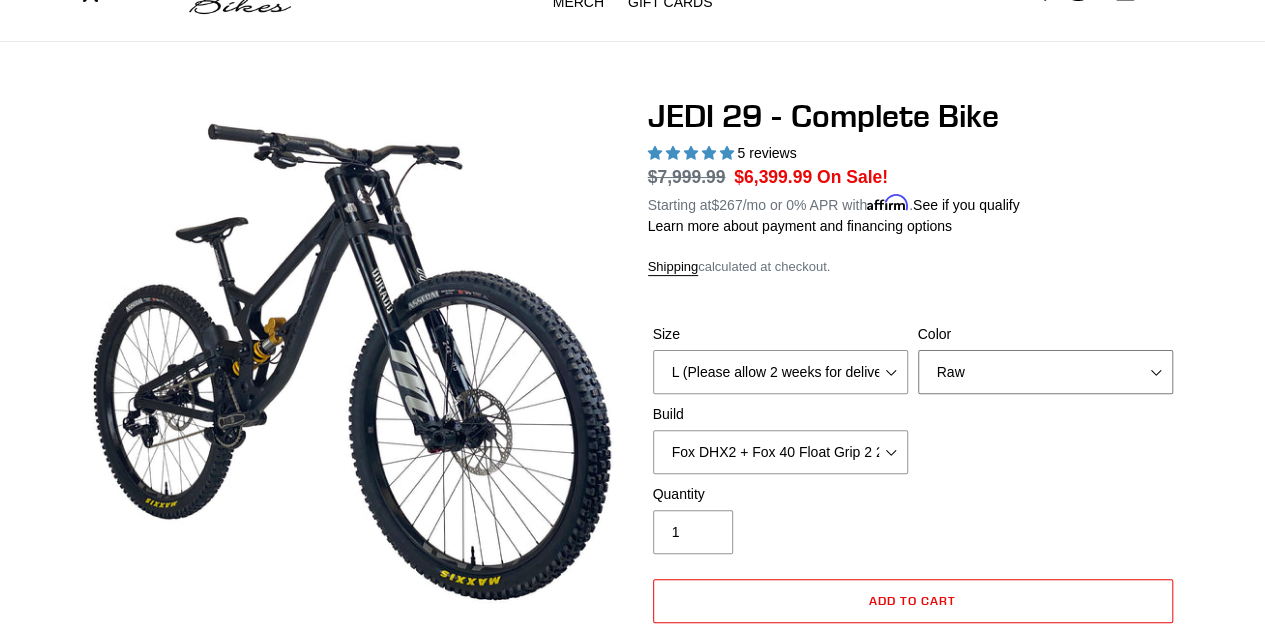 click on "Orange
Stealth Black
Raw" at bounding box center [1045, 372] 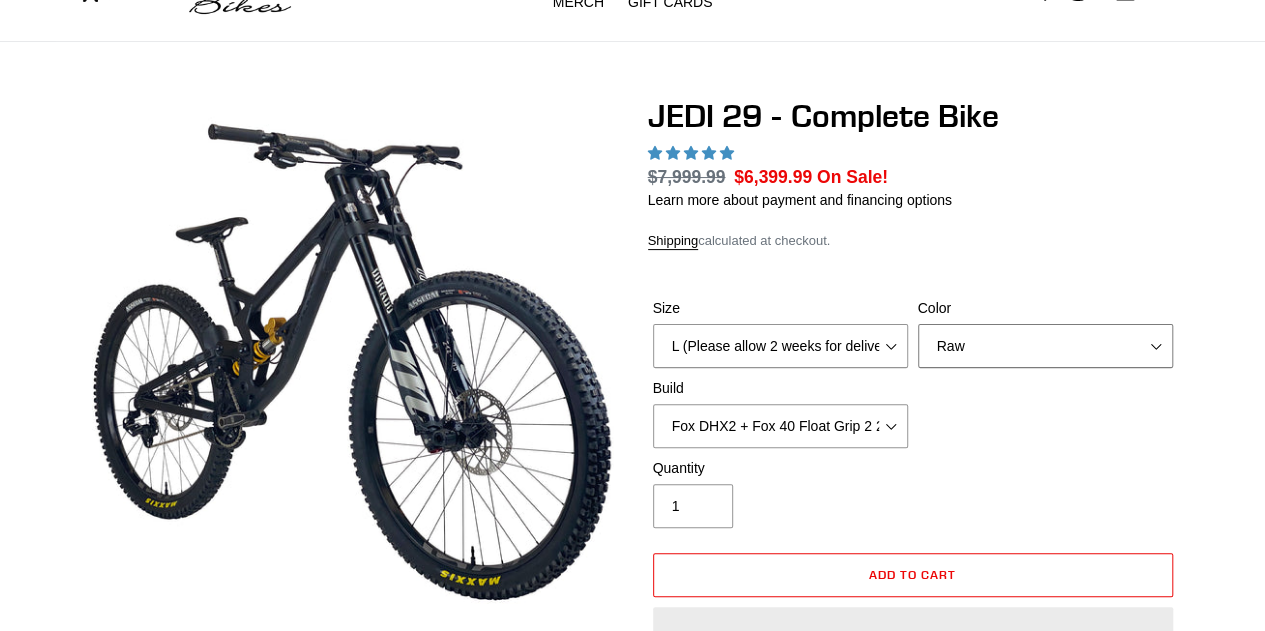 click on "Orange
Stealth Black
Raw" at bounding box center (1045, 346) 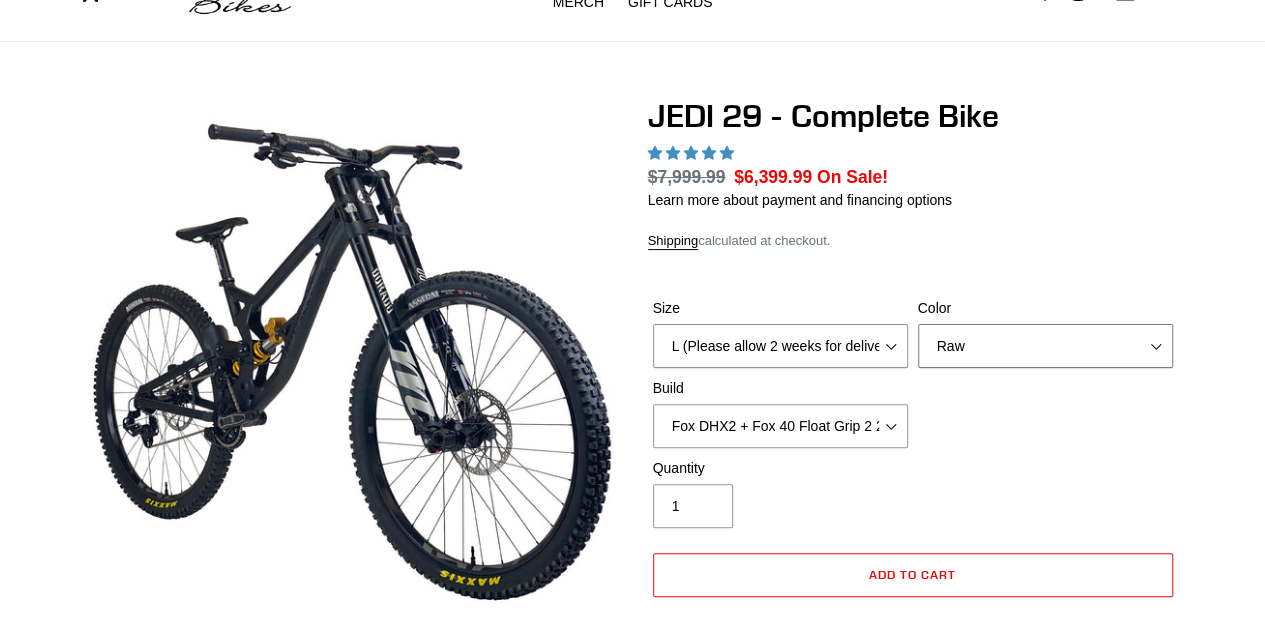 scroll, scrollTop: 107, scrollLeft: 0, axis: vertical 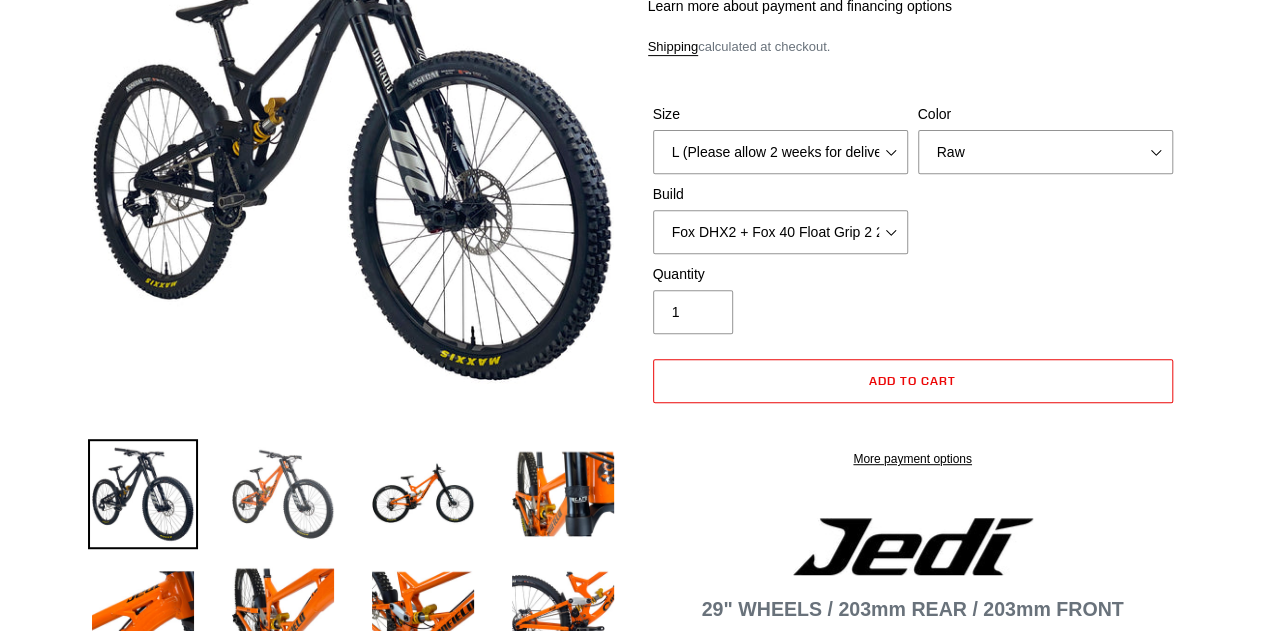 click at bounding box center (283, 494) 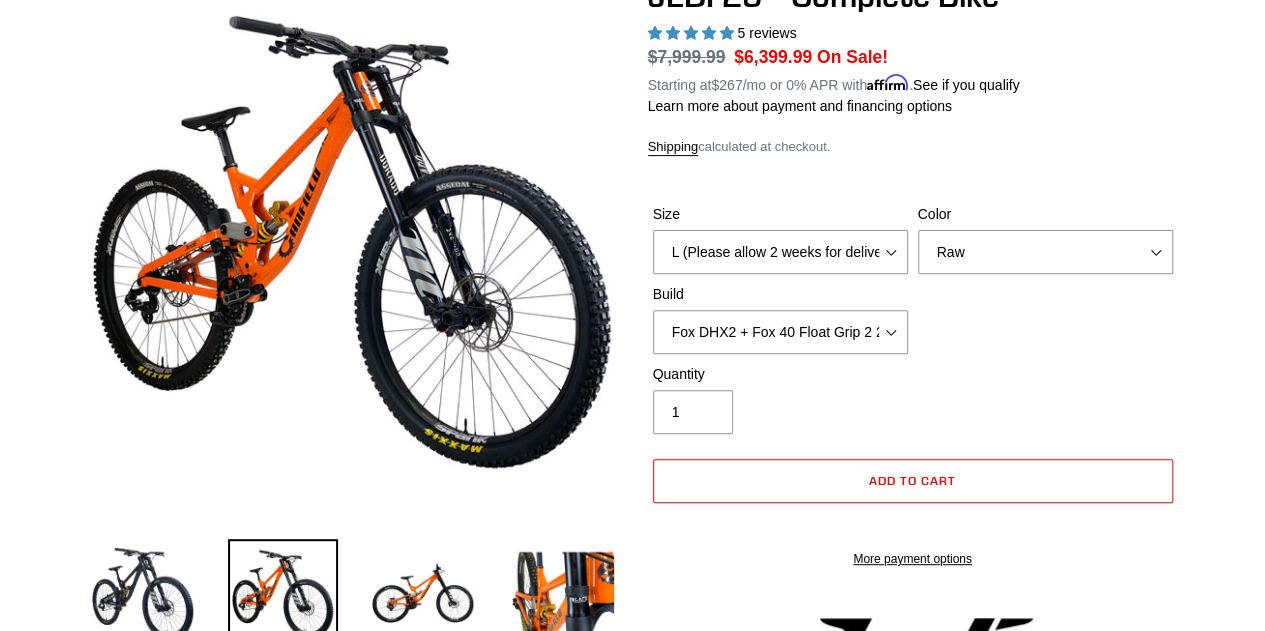 scroll, scrollTop: 186, scrollLeft: 0, axis: vertical 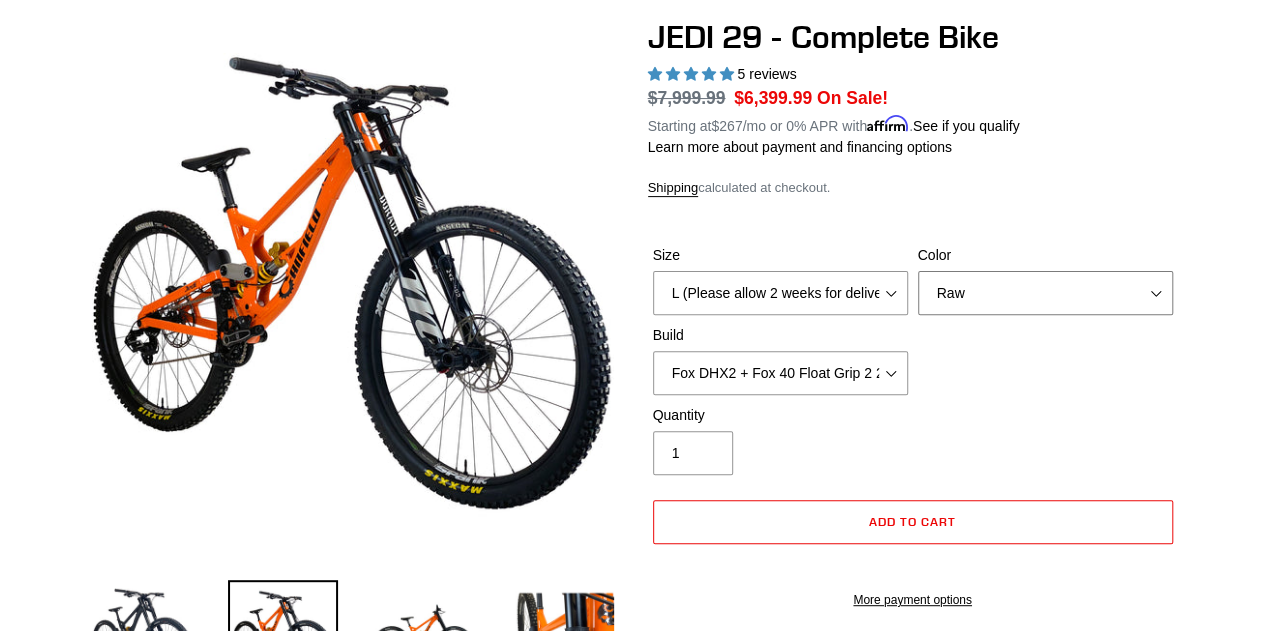 click on "Orange
Stealth Black
Raw" at bounding box center (1045, 293) 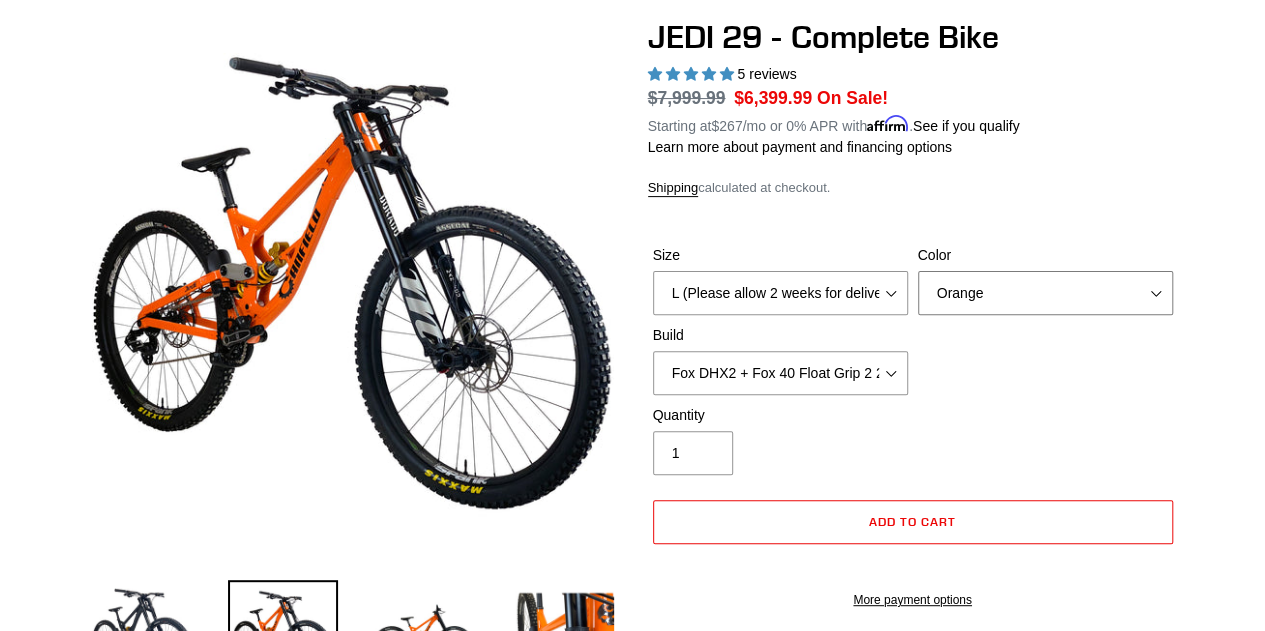 click on "Orange
Stealth Black
Raw" at bounding box center (1045, 293) 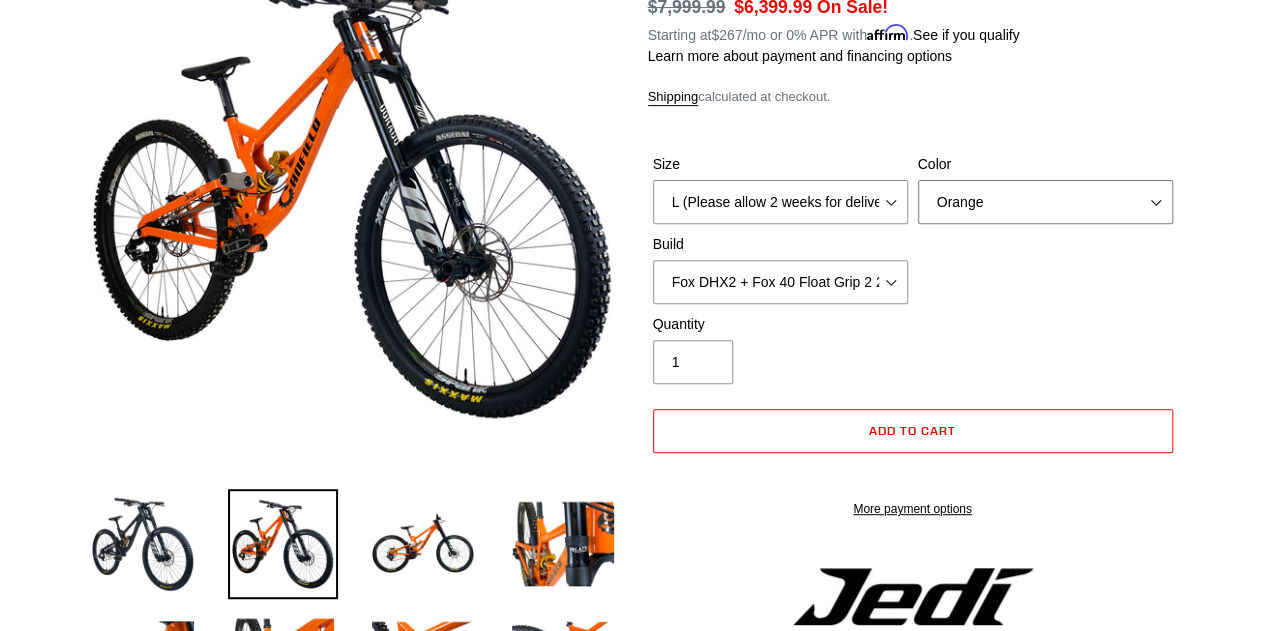 scroll, scrollTop: 269, scrollLeft: 0, axis: vertical 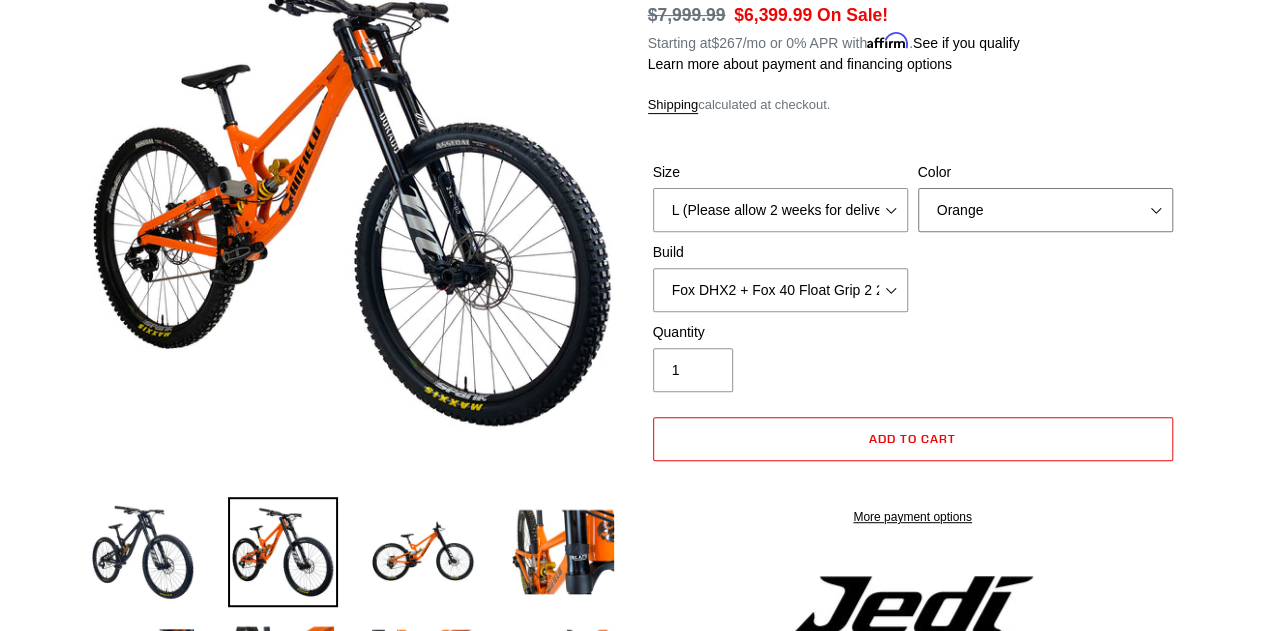 click on "Orange
Stealth Black
Raw" at bounding box center [1045, 210] 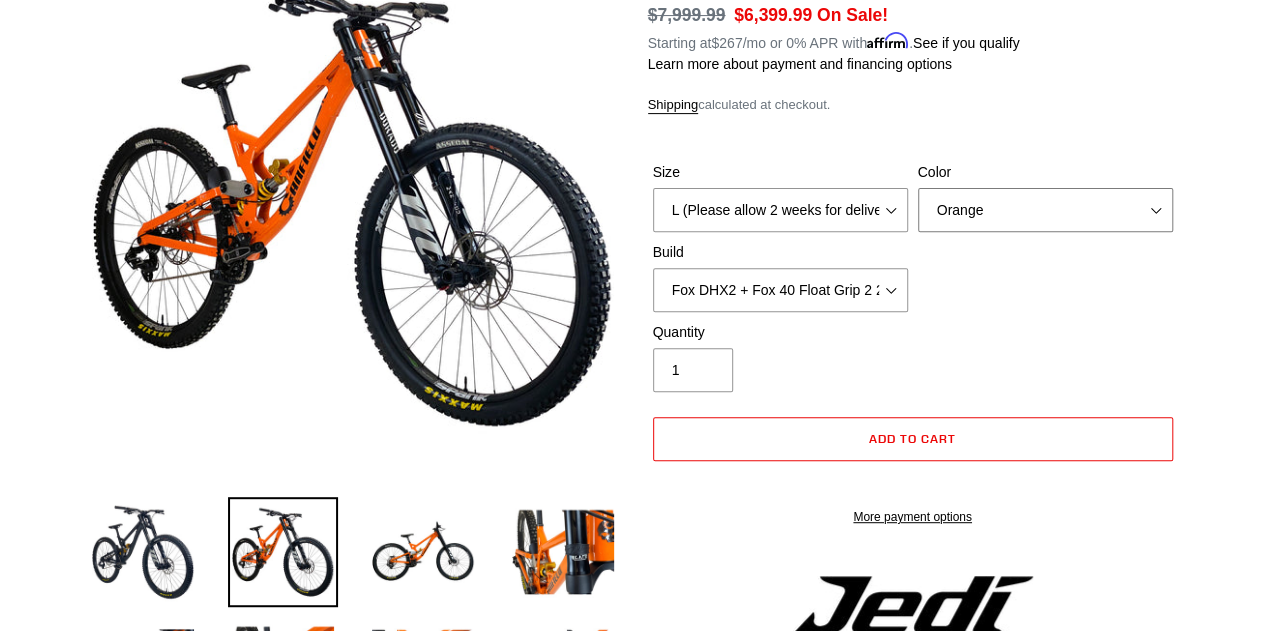 select on "Raw" 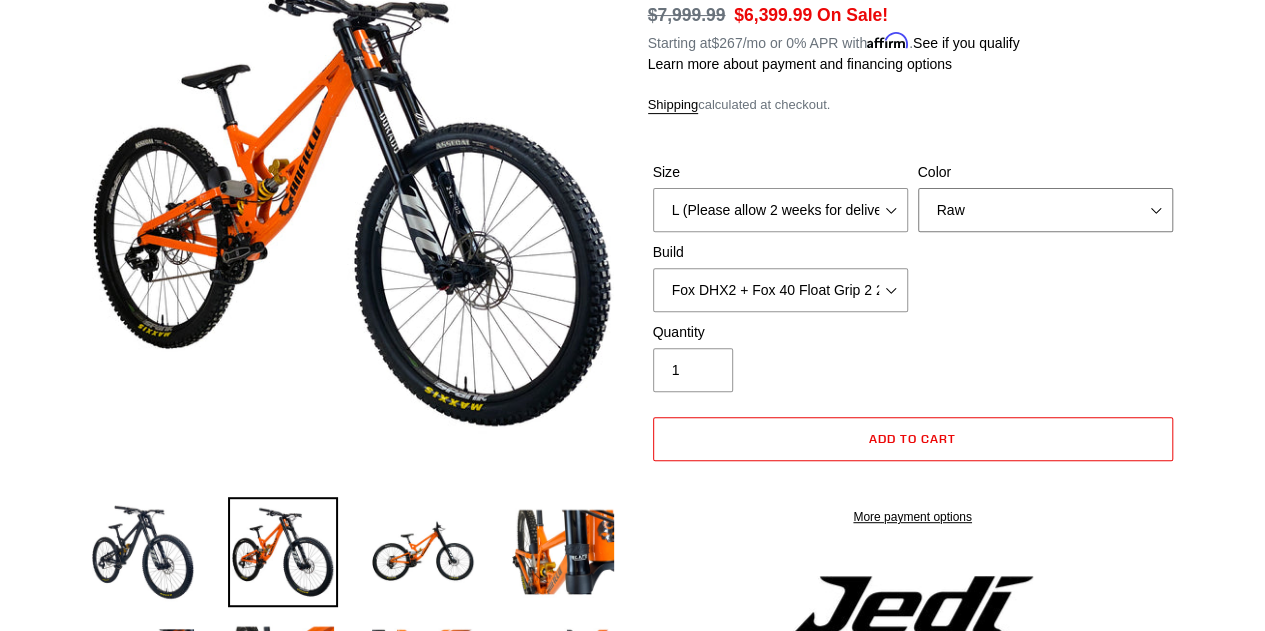 click on "Orange
Stealth Black
Raw" at bounding box center [1045, 210] 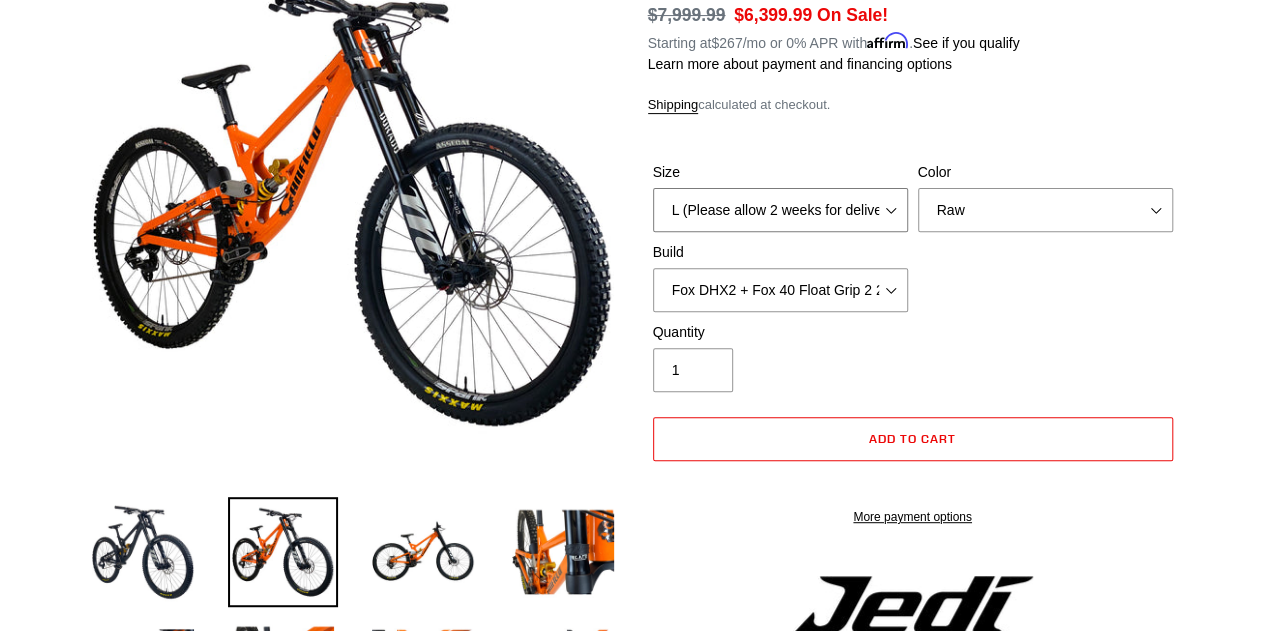 click on "M (Please allow 2 weeks for delivery)
L (Please allow 2 weeks for delivery)
XL (Please allow 2 weeks for delivery)" at bounding box center [780, 210] 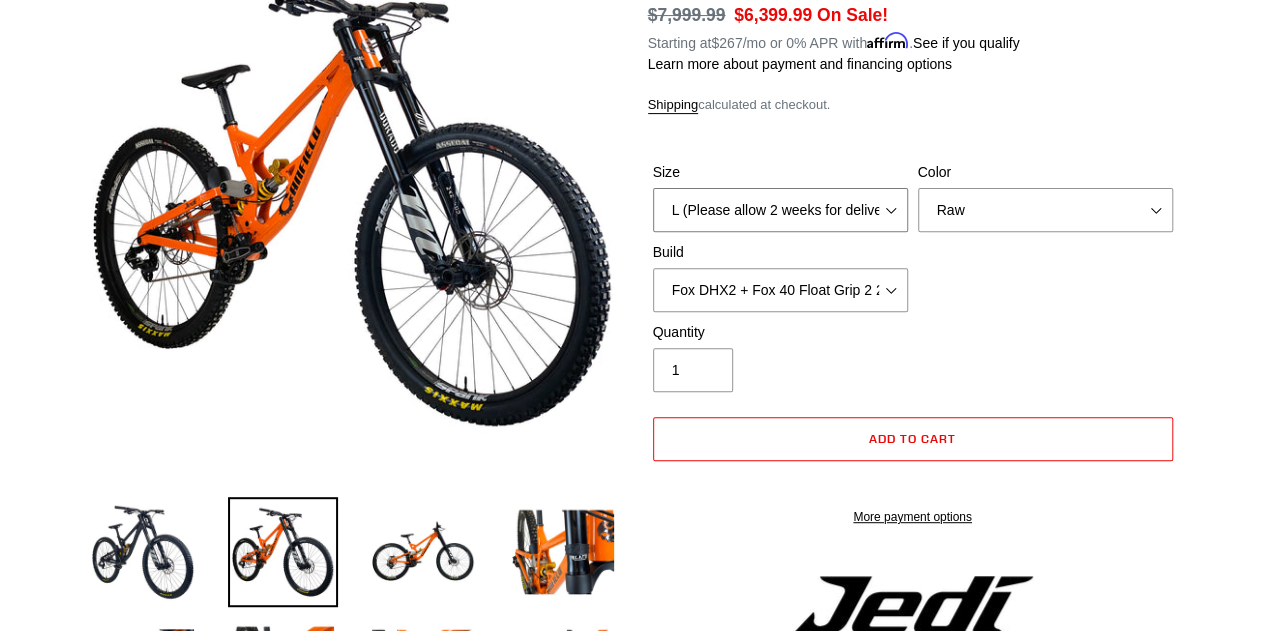 click on "M (Please allow 2 weeks for delivery)
L (Please allow 2 weeks for delivery)
XL (Please allow 2 weeks for delivery)" at bounding box center (780, 210) 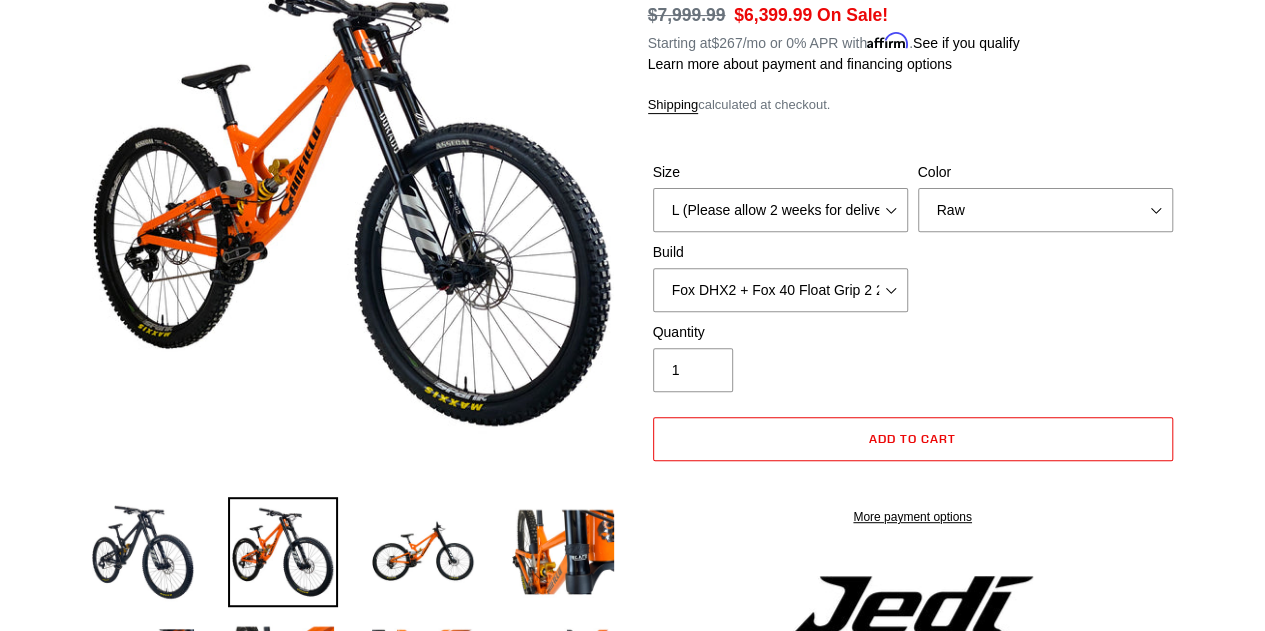 click on "Build" at bounding box center (780, 252) 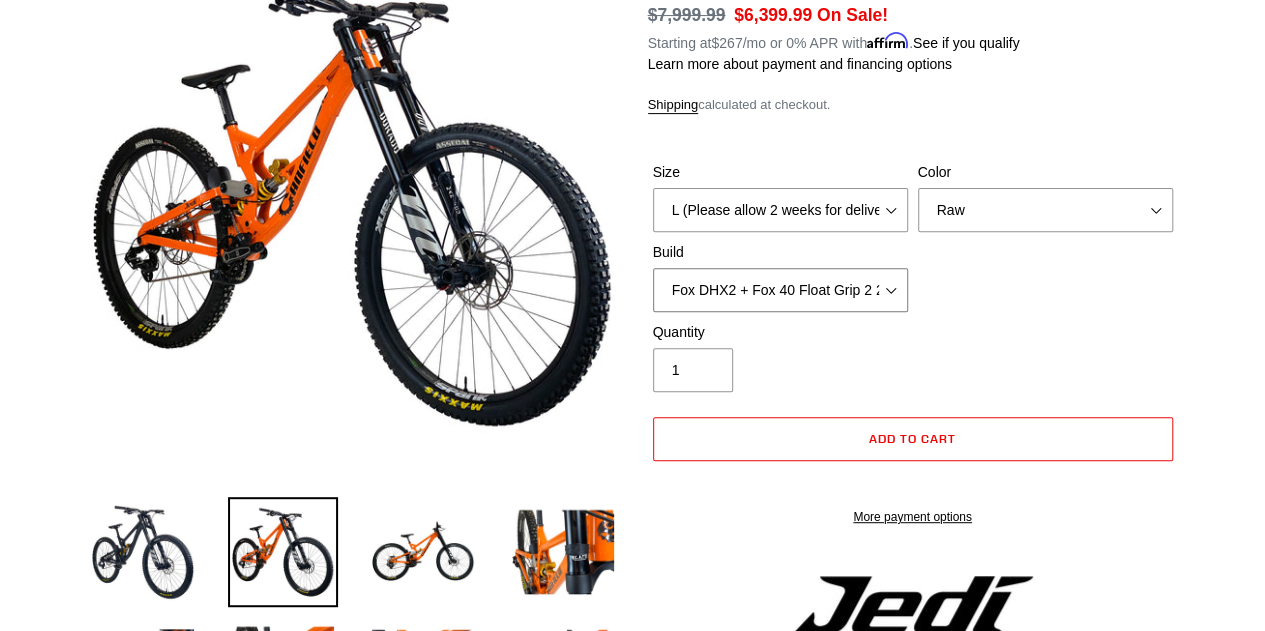 click on "RockShox Vivid + Boxxer ULT RC2 C3 200 + SRAM XO
RockShox Vivid + Boxxer ULT RC2 C3 200 + Shimano
Fox DHX2 + Fox 40 Float Grip 2 203 + SRAM XO
Fox DHX2 + Fox 40 Float Grip 2 203 + Shimano
EXT eStoria LOK V3 + EXT Vaia 200 + SRAM XO
EXT eStoria LOK V3 + EXT Vaia 200 + Shimano" at bounding box center (780, 290) 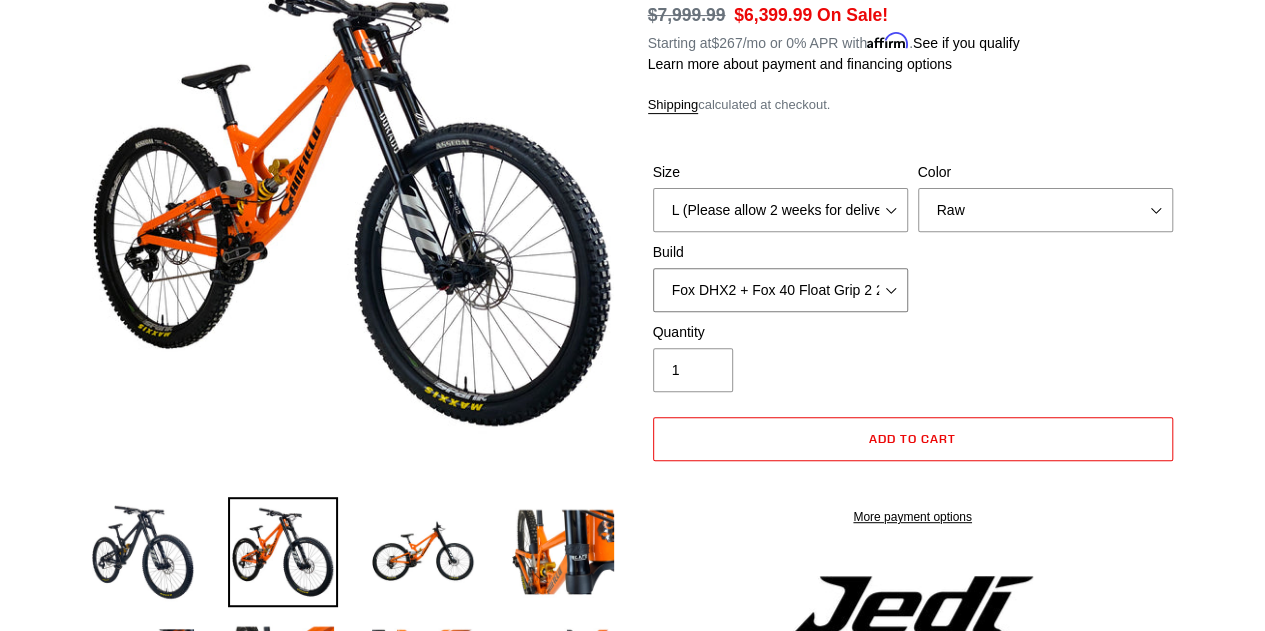 select on "RockShox Vivid + Boxxer ULT RC2 C3 200 + Shimano" 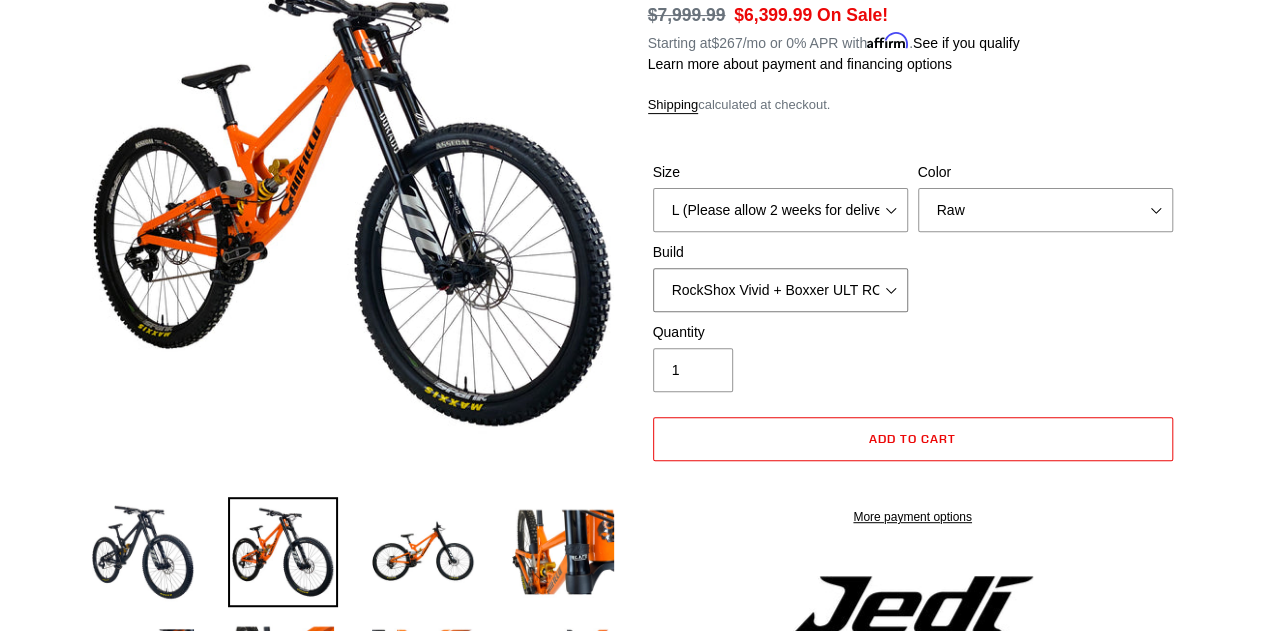 click on "RockShox Vivid + Boxxer ULT RC2 C3 200 + SRAM XO
RockShox Vivid + Boxxer ULT RC2 C3 200 + Shimano
Fox DHX2 + Fox 40 Float Grip 2 203 + SRAM XO
Fox DHX2 + Fox 40 Float Grip 2 203 + Shimano
EXT eStoria LOK V3 + EXT Vaia 200 + SRAM XO
EXT eStoria LOK V3 + EXT Vaia 200 + Shimano" at bounding box center (780, 290) 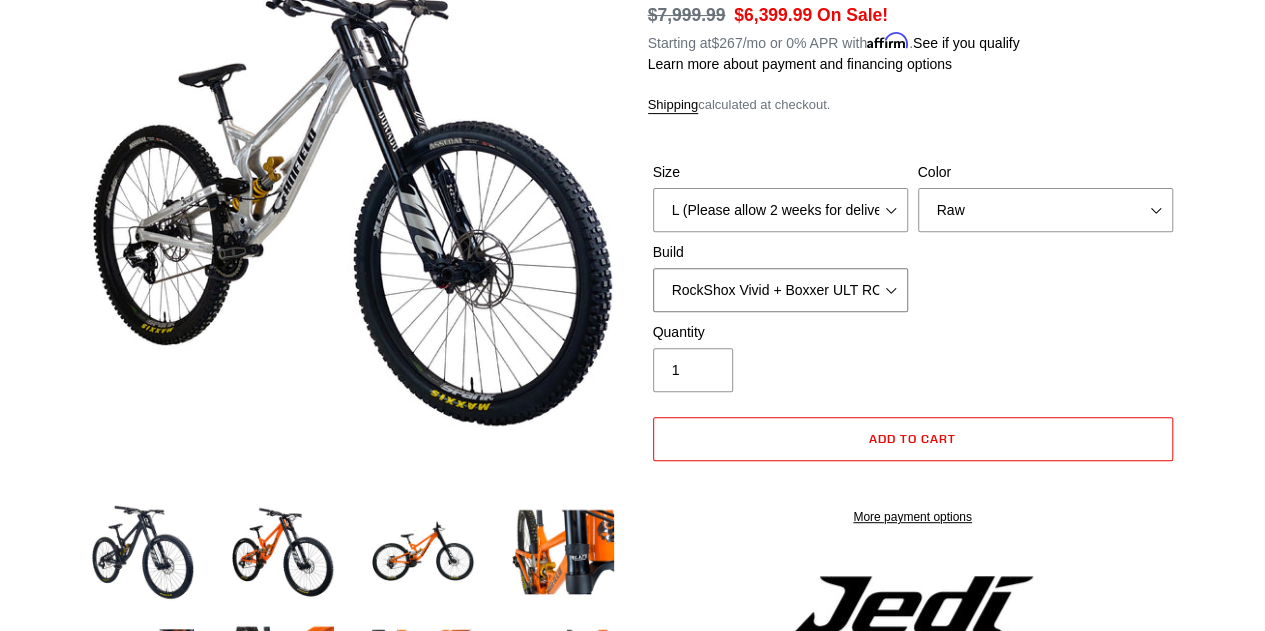 click on "RockShox Vivid + Boxxer ULT RC2 C3 200 + SRAM XO
RockShox Vivid + Boxxer ULT RC2 C3 200 + Shimano
Fox DHX2 + Fox 40 Float Grip 2 203 + SRAM XO
Fox DHX2 + Fox 40 Float Grip 2 203 + Shimano
EXT eStoria LOK V3 + EXT Vaia 200 + SRAM XO
EXT eStoria LOK V3 + EXT Vaia 200 + Shimano" at bounding box center (780, 290) 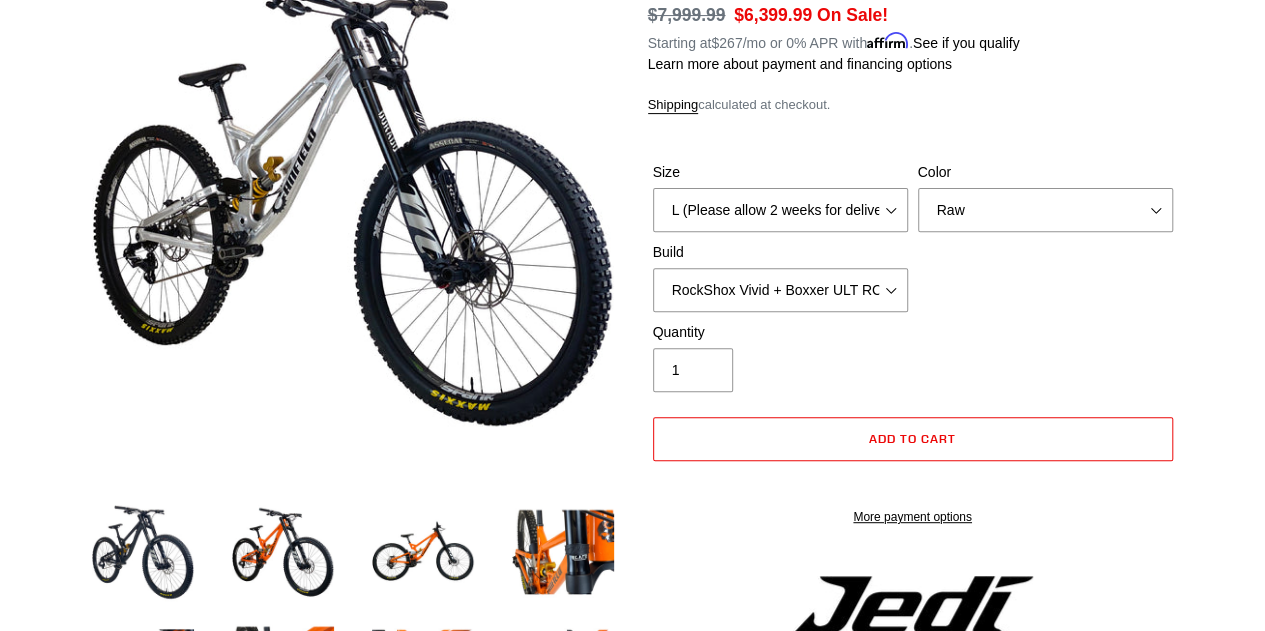 click on "Size
M (Please allow 2 weeks for delivery)
L (Please allow 2 weeks for delivery)
XL (Please allow 2 weeks for delivery)
Color
Orange
Stealth Black
Raw
Build" at bounding box center [913, 242] 